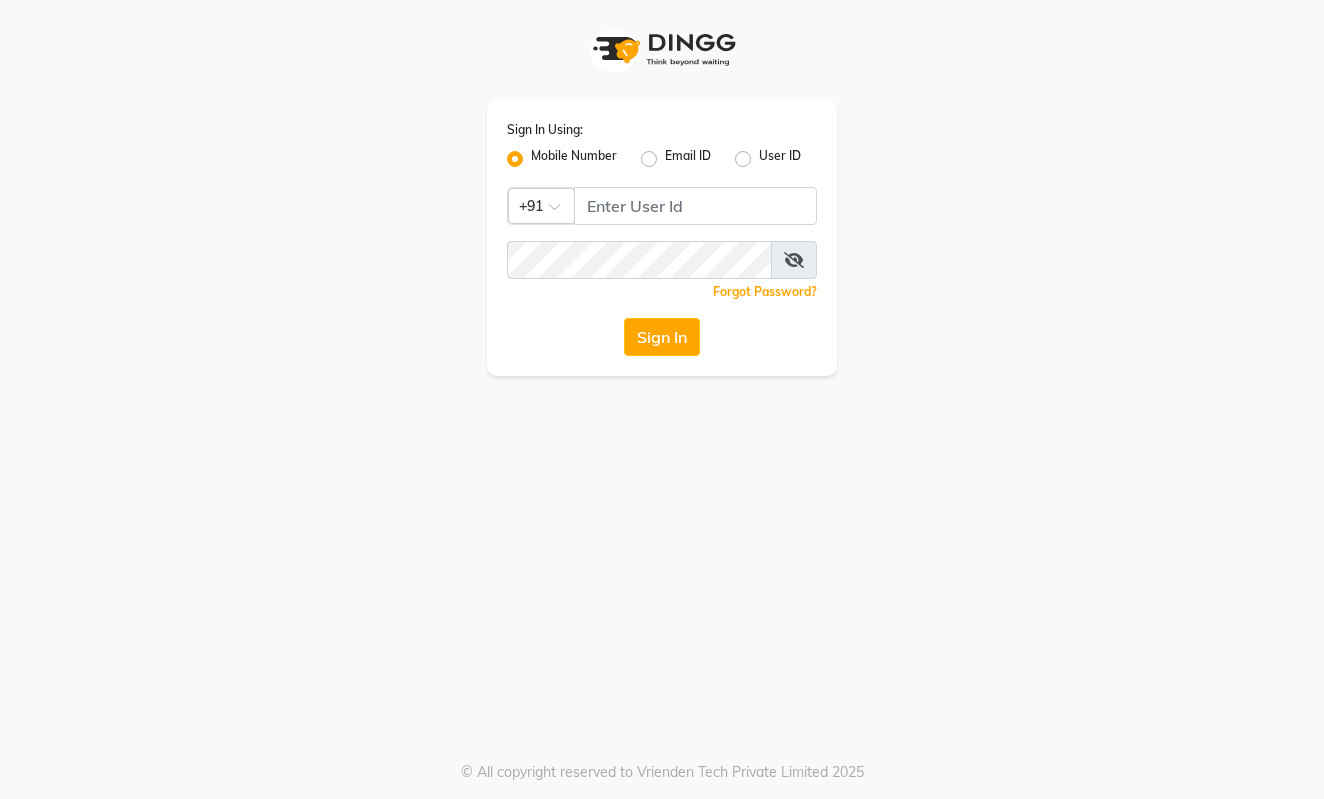 scroll, scrollTop: 0, scrollLeft: 0, axis: both 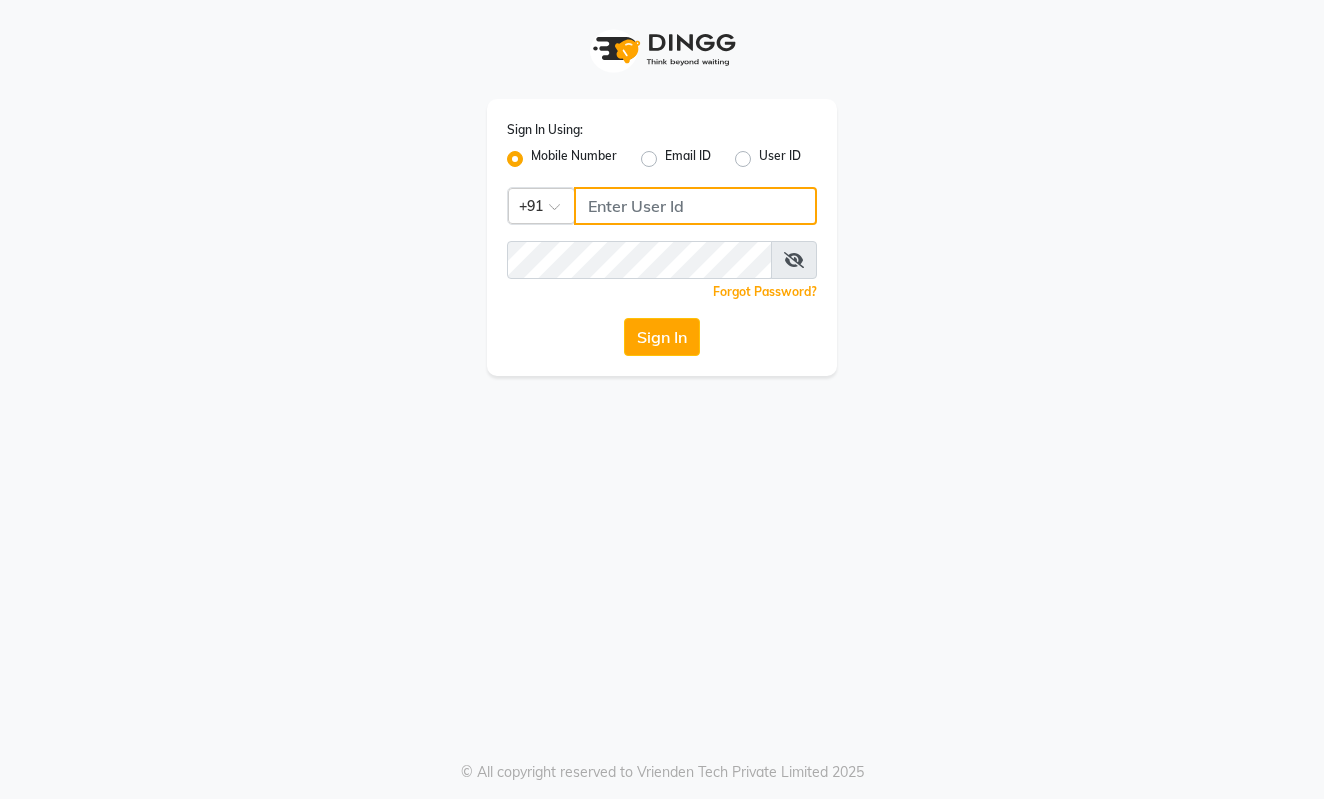 type on "9899966156" 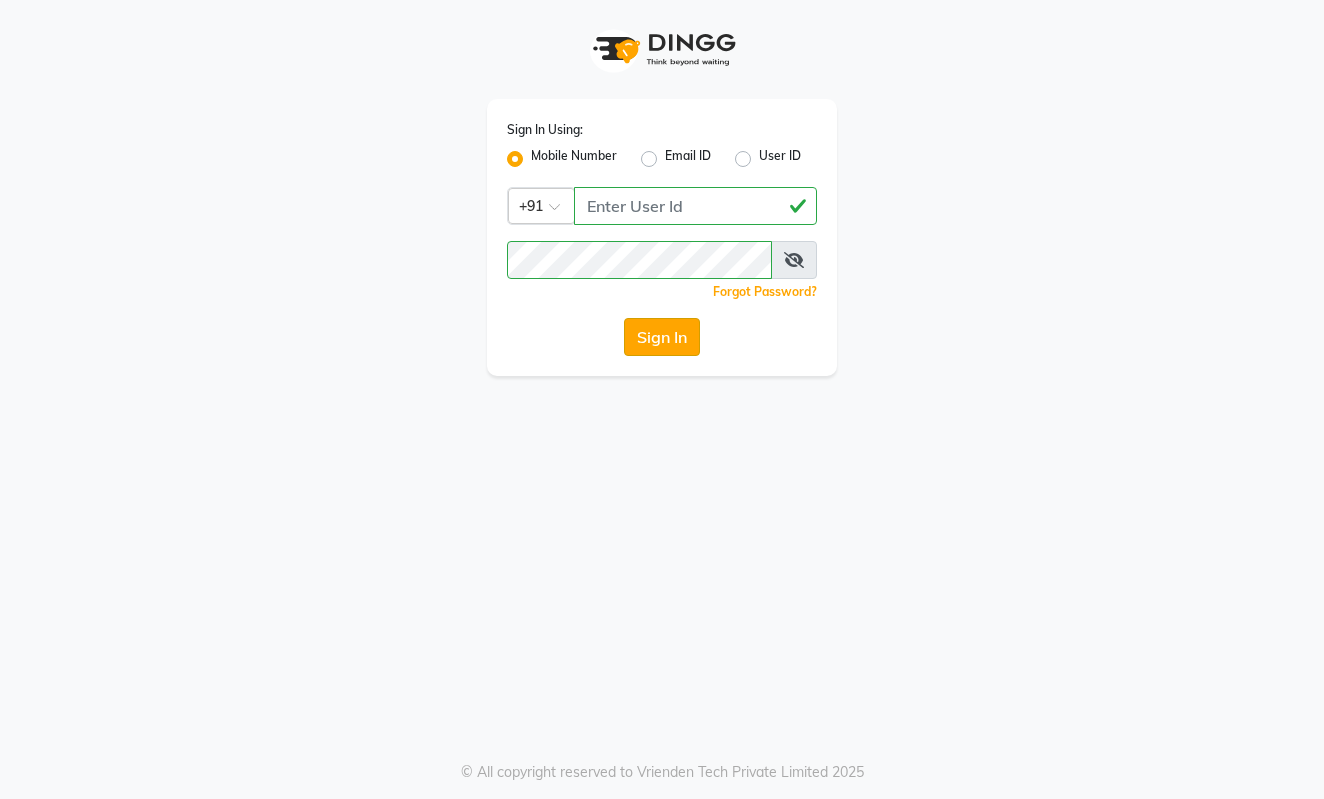 click on "Sign In" 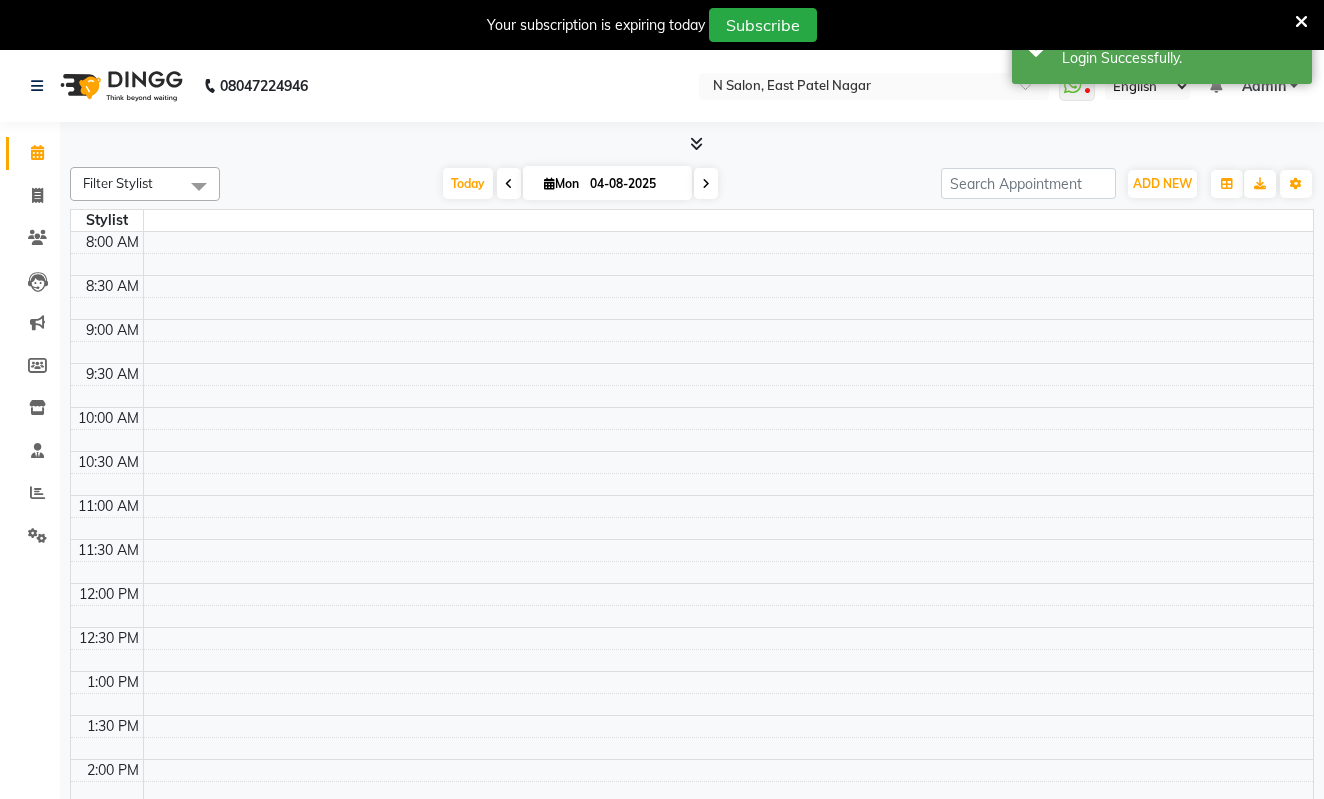 scroll, scrollTop: 668, scrollLeft: 0, axis: vertical 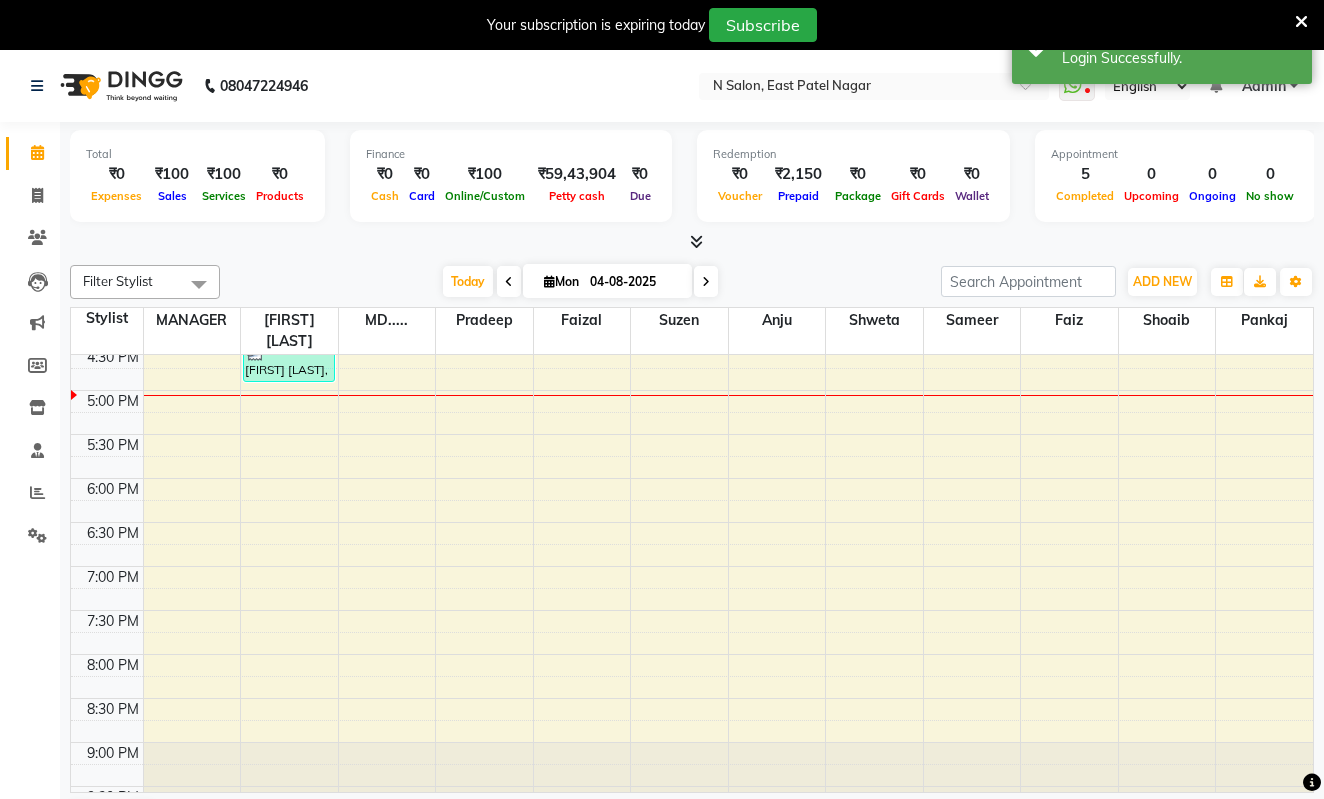 click at bounding box center (696, 241) 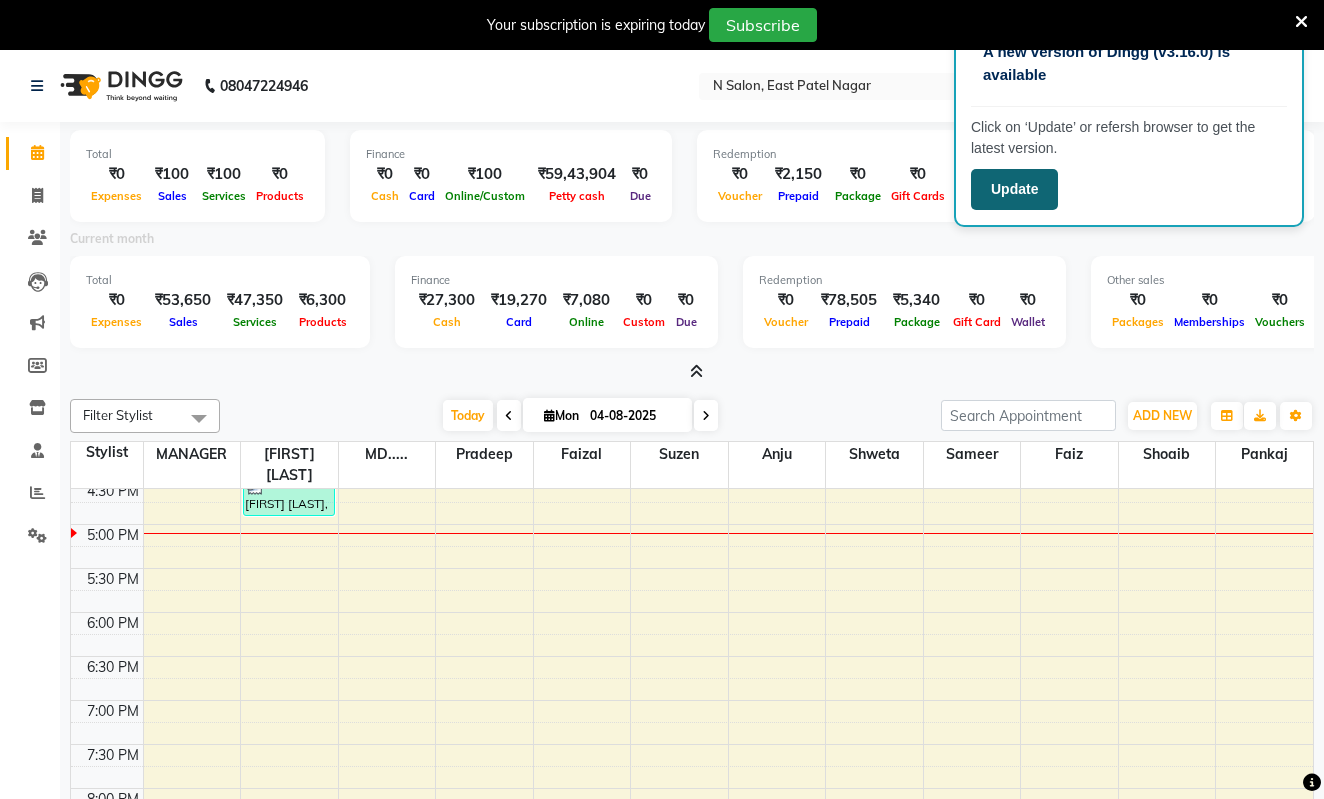 click on "Update" 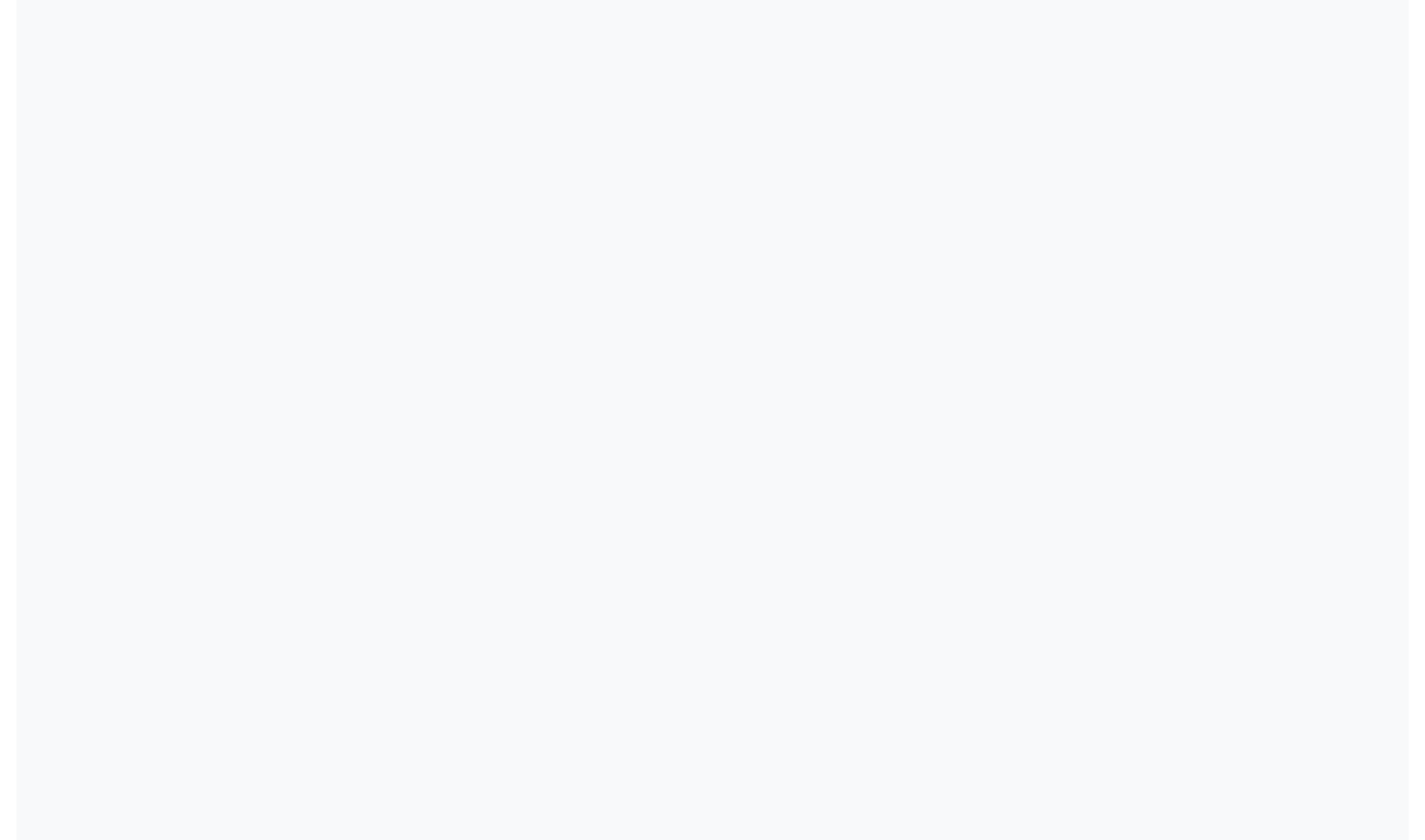 scroll, scrollTop: 0, scrollLeft: 0, axis: both 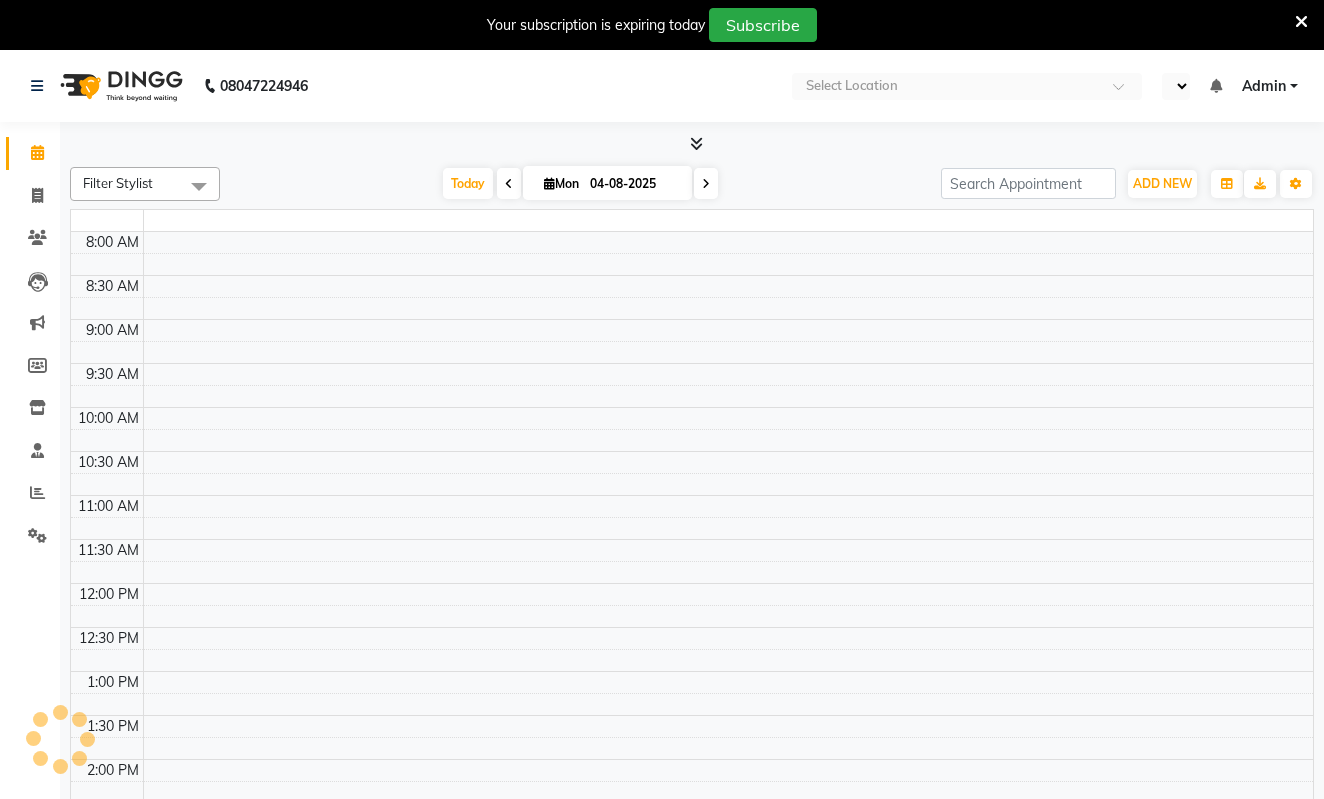 select on "en" 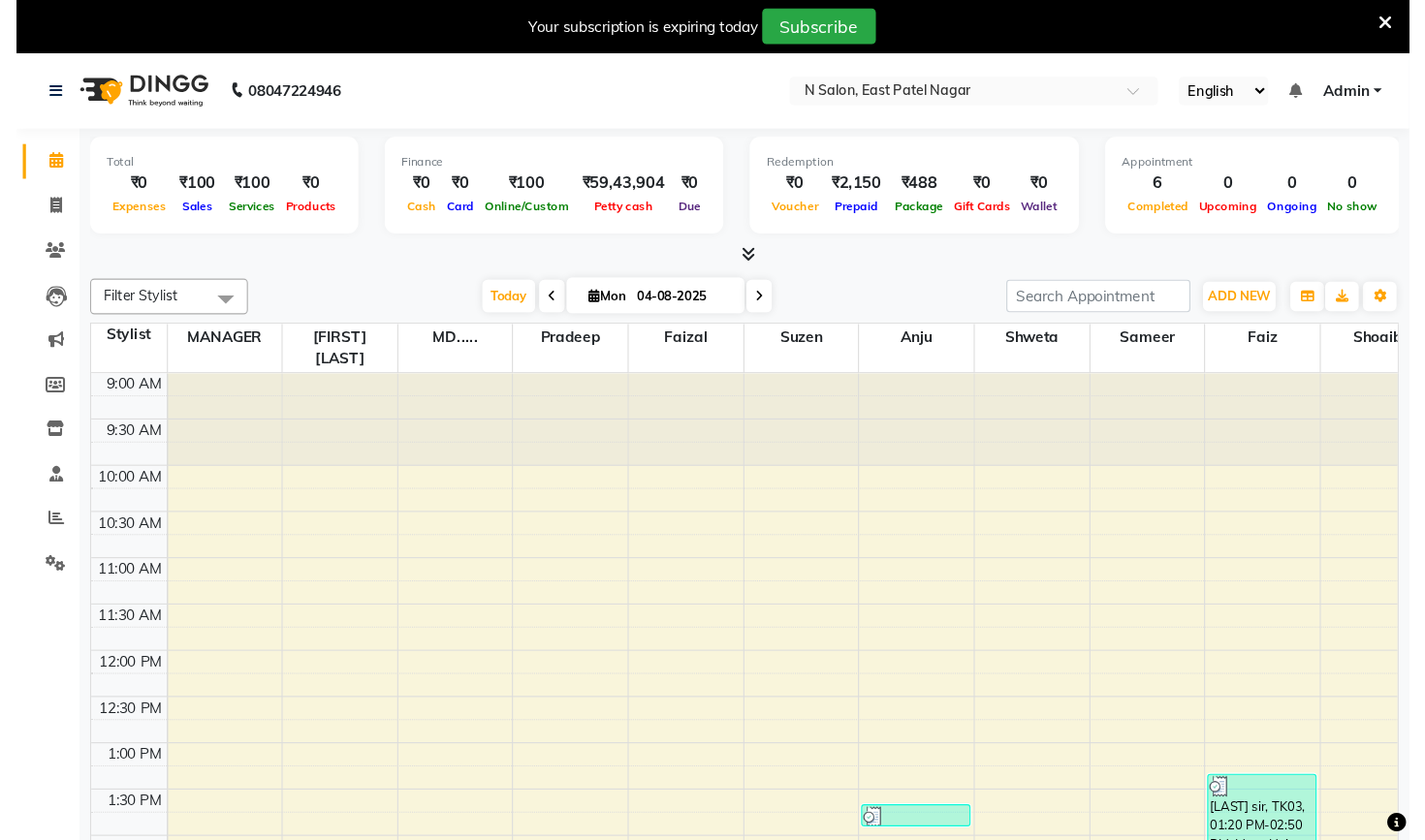 scroll, scrollTop: 463, scrollLeft: 0, axis: vertical 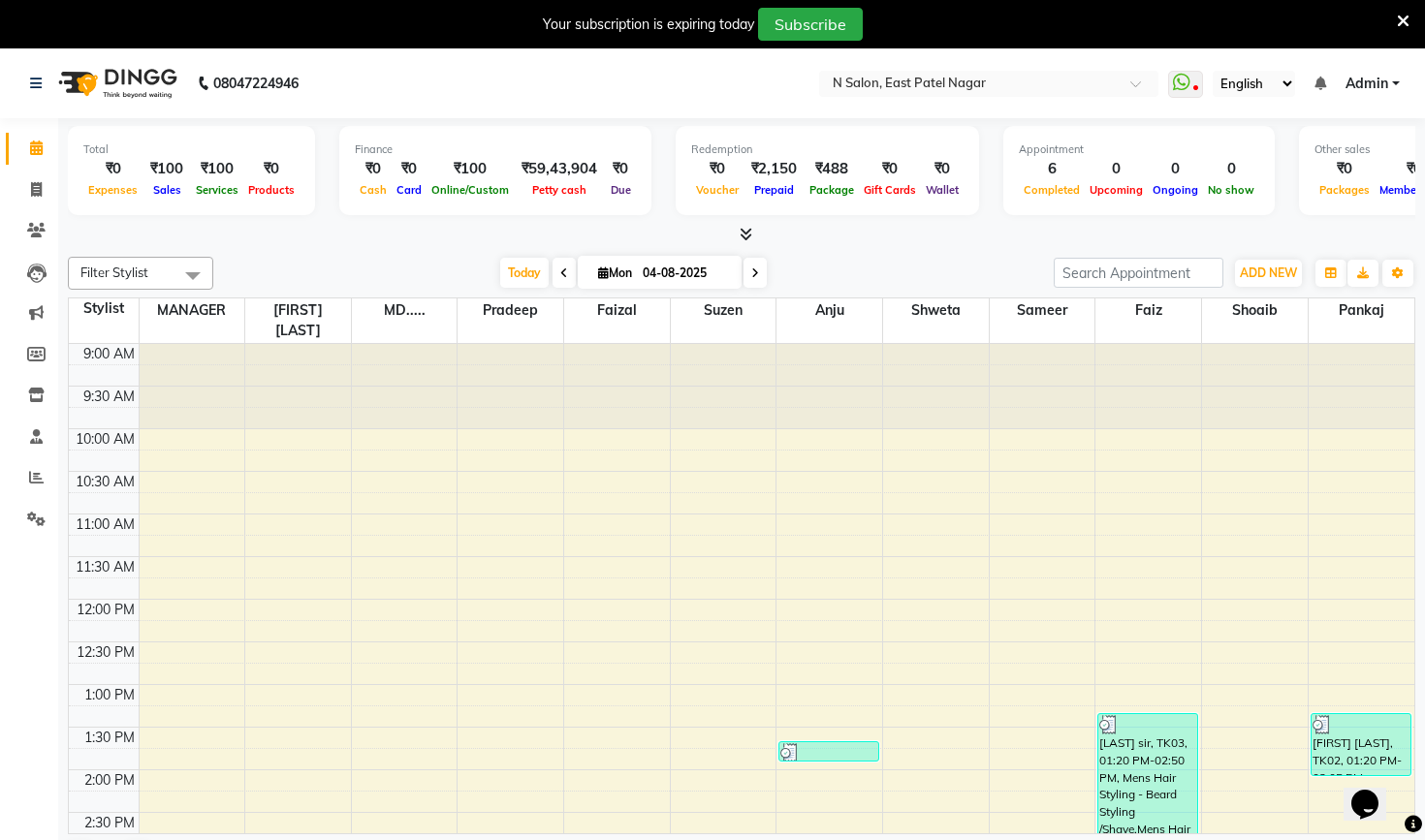 click at bounding box center (1403, 21) 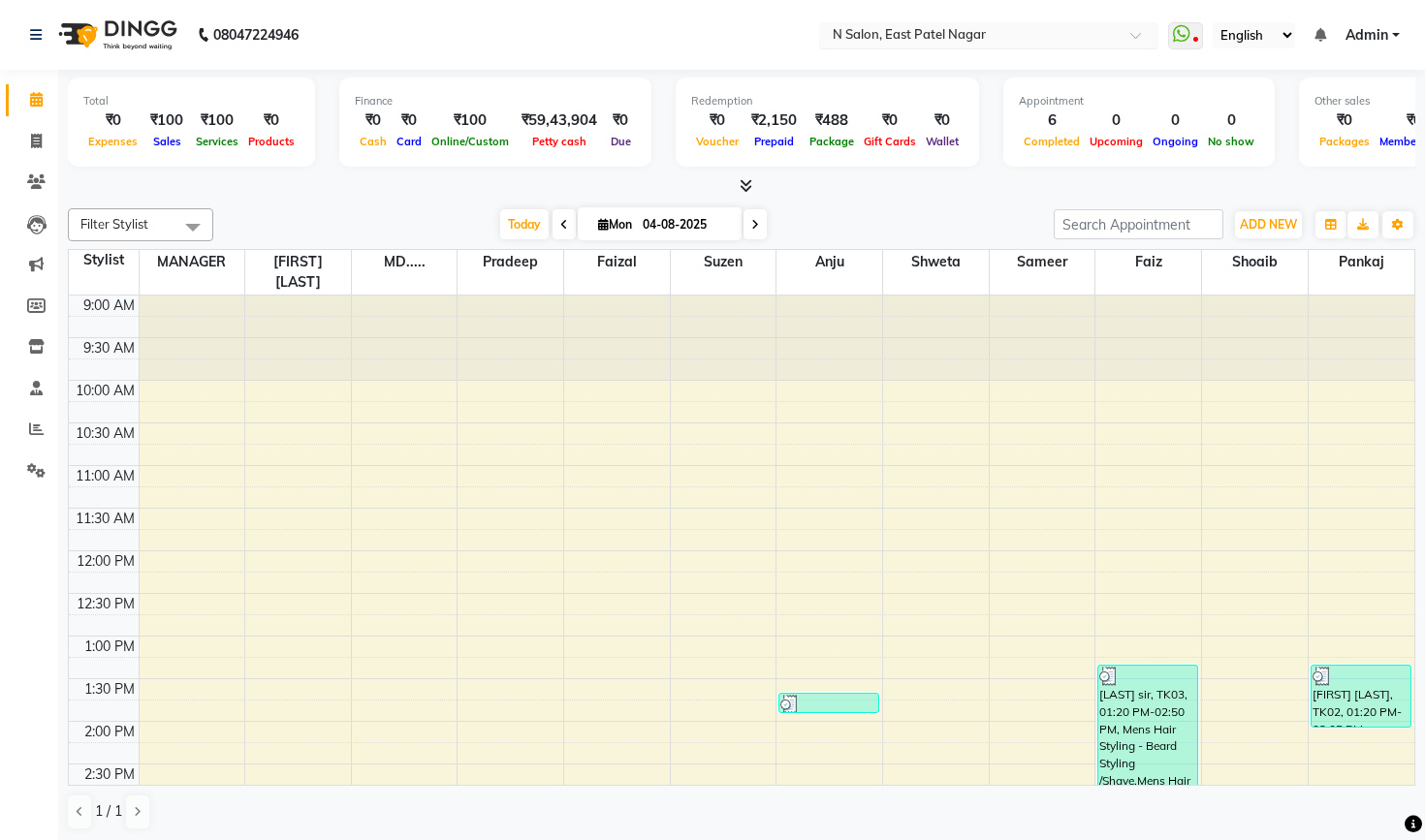 click at bounding box center (969, 37) 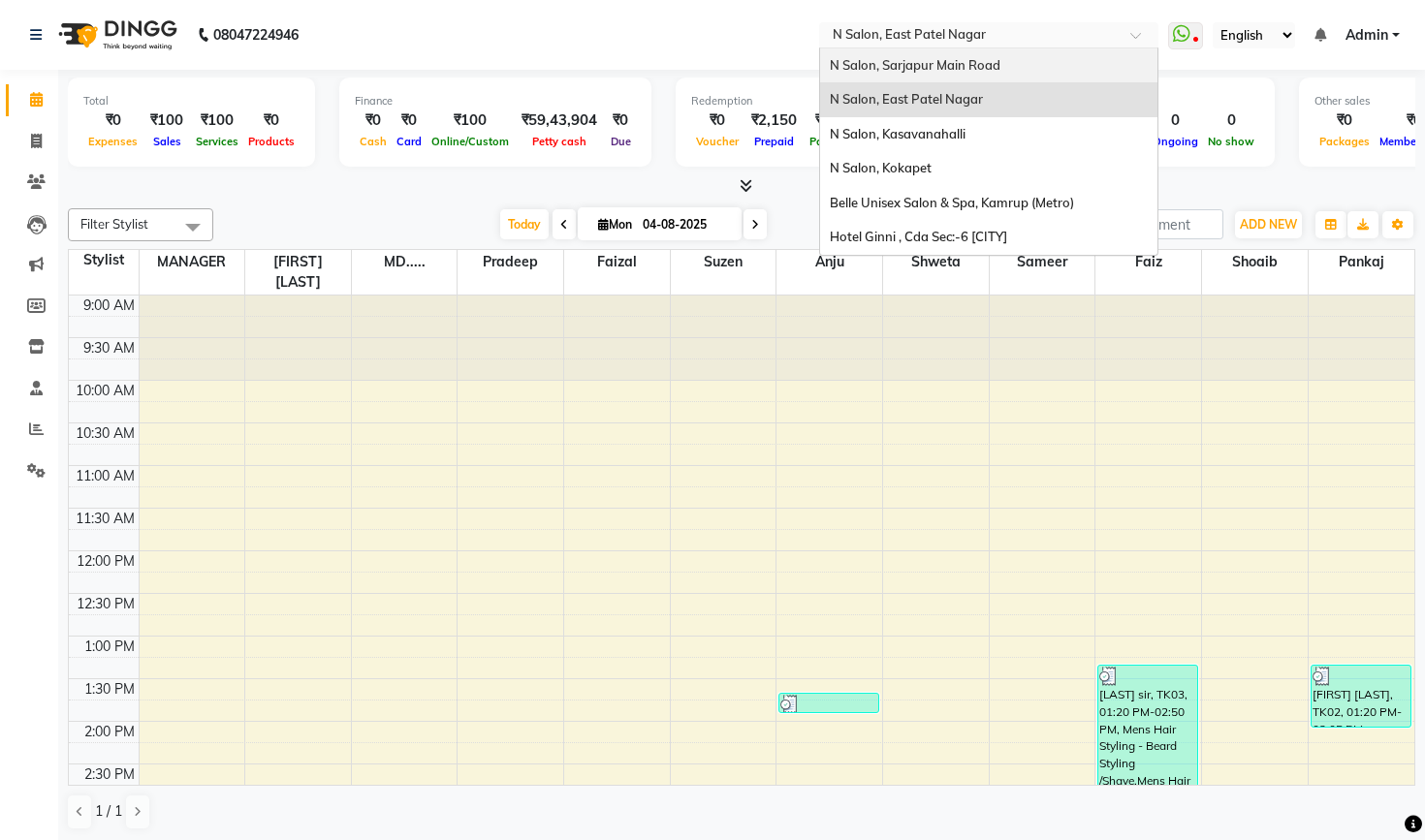 click on "N Salon, Sarjapur Main Road" at bounding box center [915, 65] 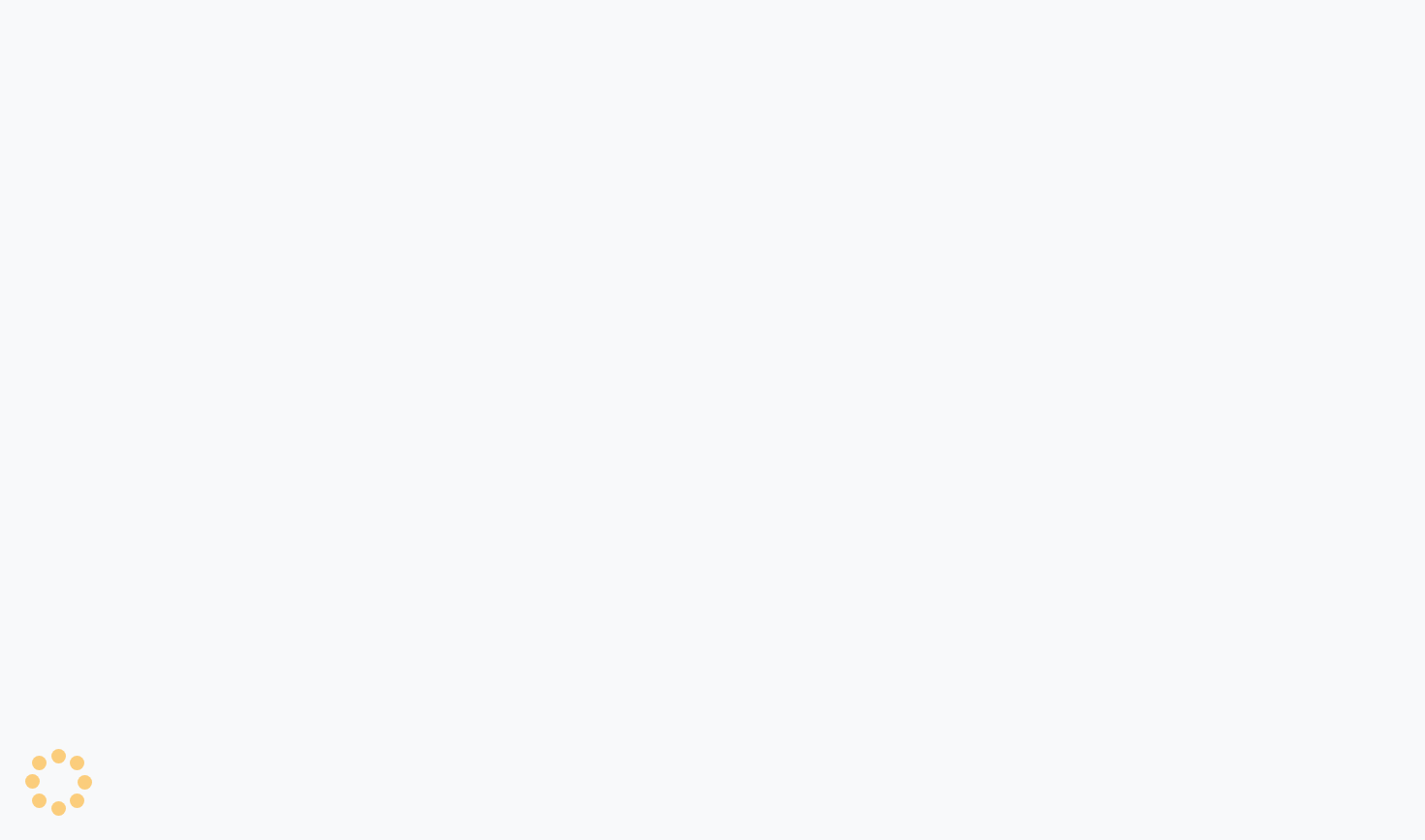 scroll, scrollTop: 0, scrollLeft: 0, axis: both 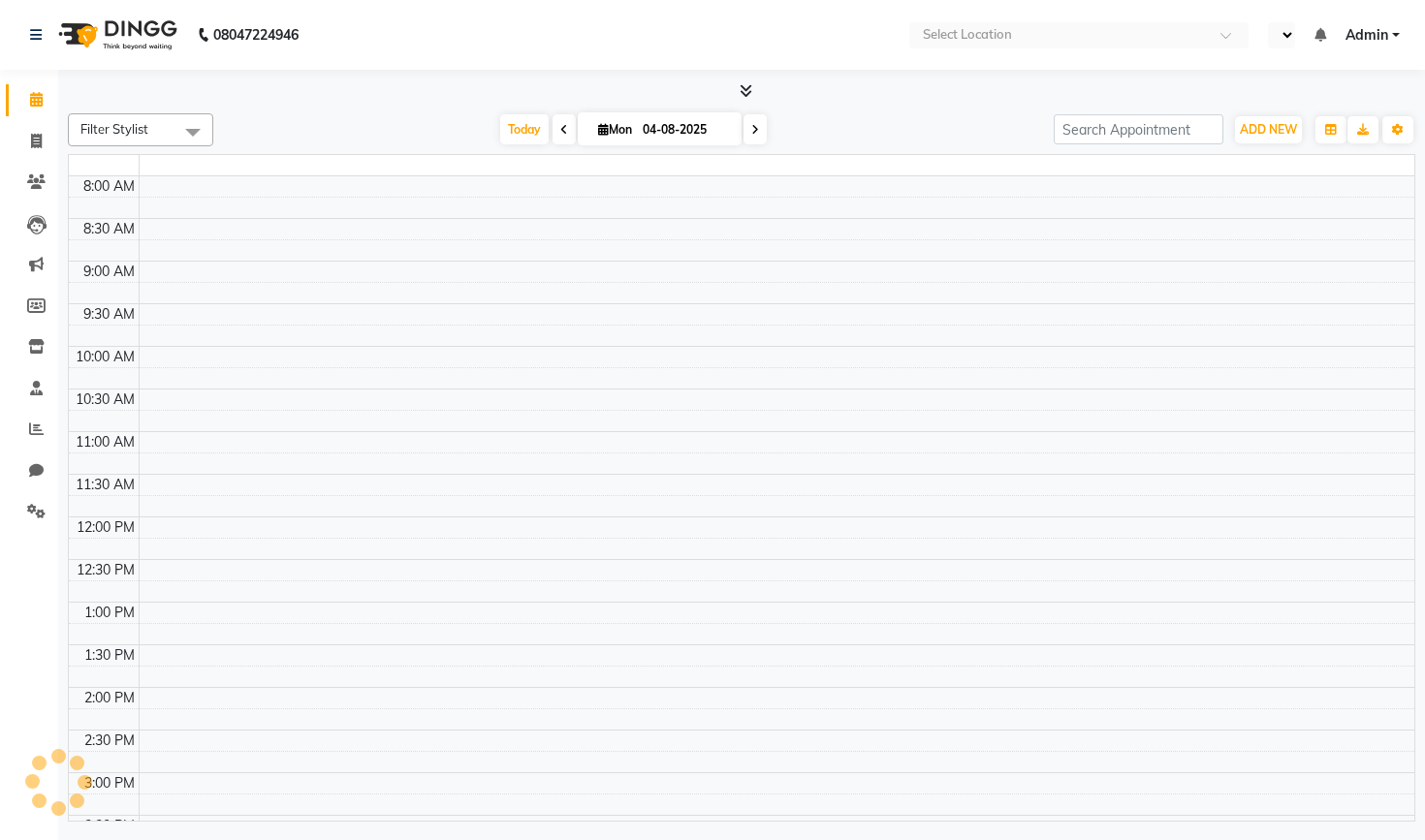 select on "en" 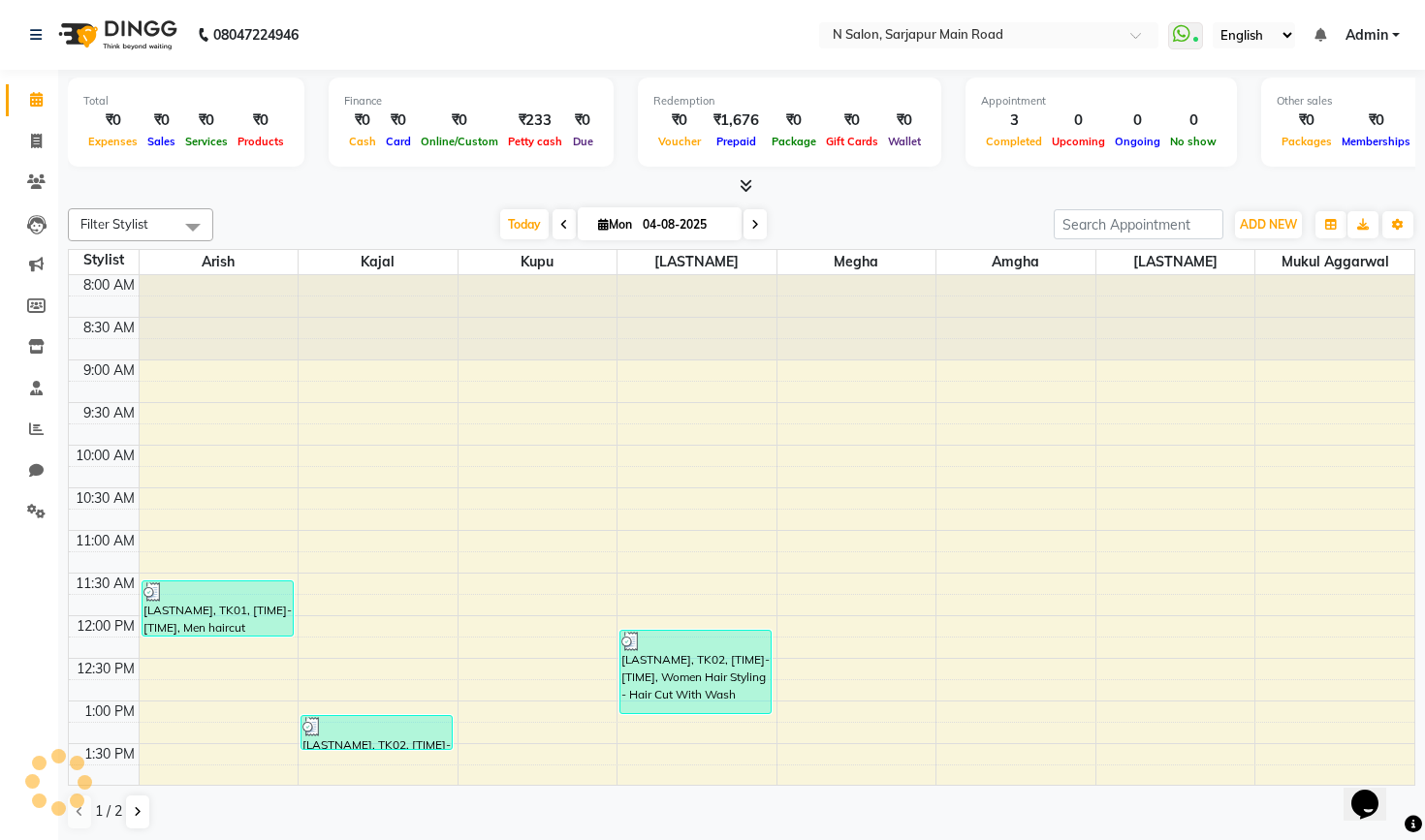 scroll, scrollTop: 0, scrollLeft: 0, axis: both 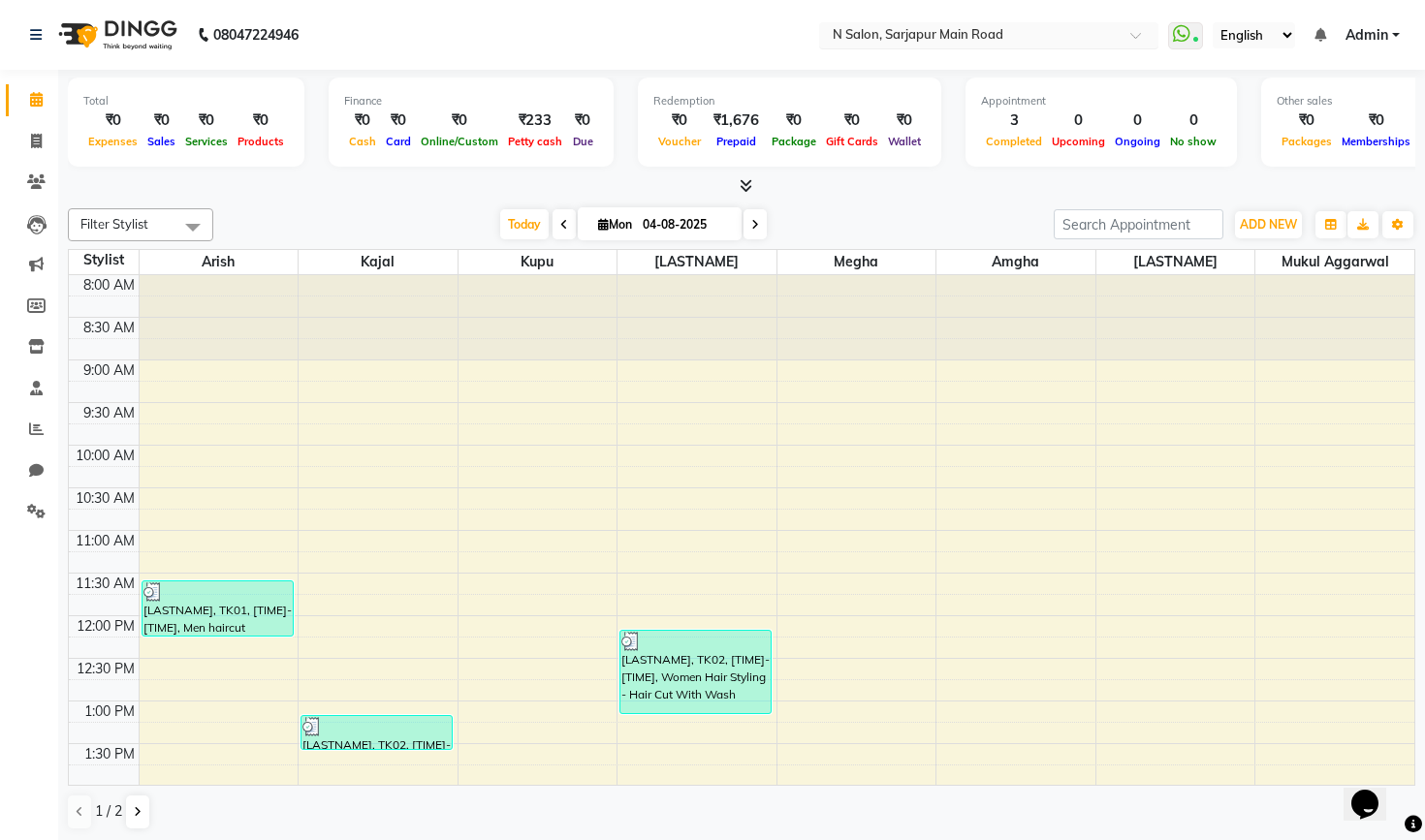 click at bounding box center [969, 37] 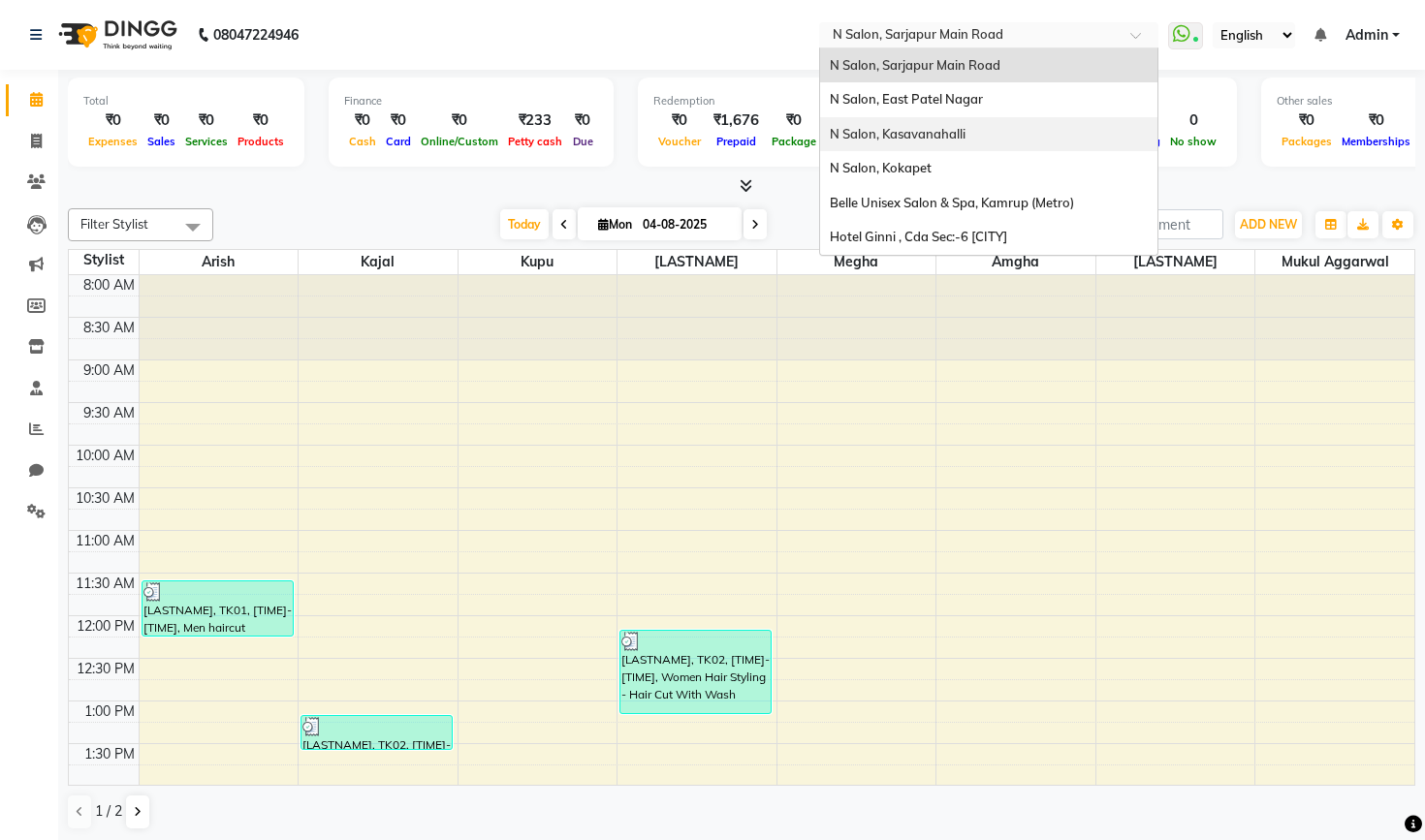 click on "N Salon, Kasavanahalli" at bounding box center [898, 134] 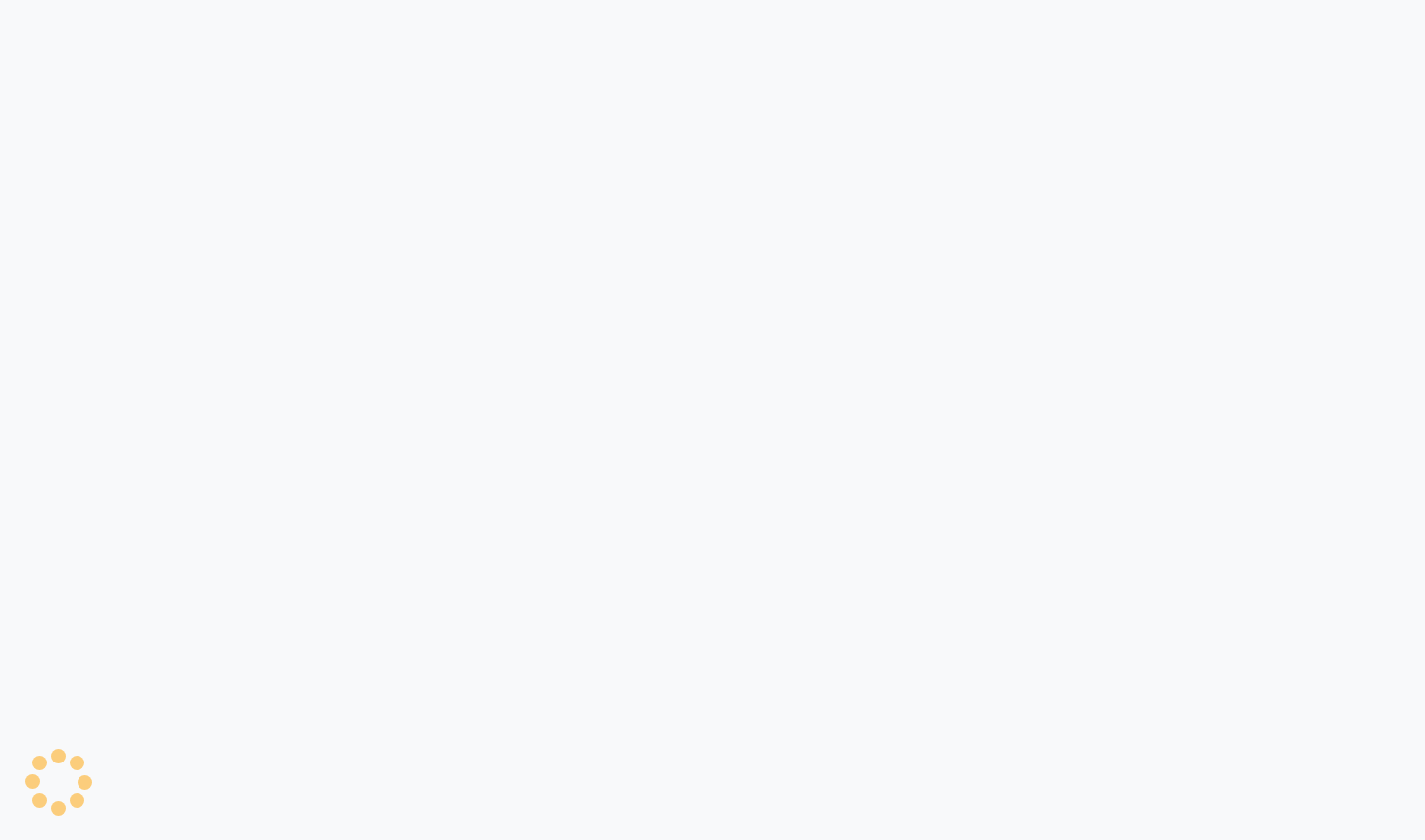 scroll, scrollTop: 0, scrollLeft: 0, axis: both 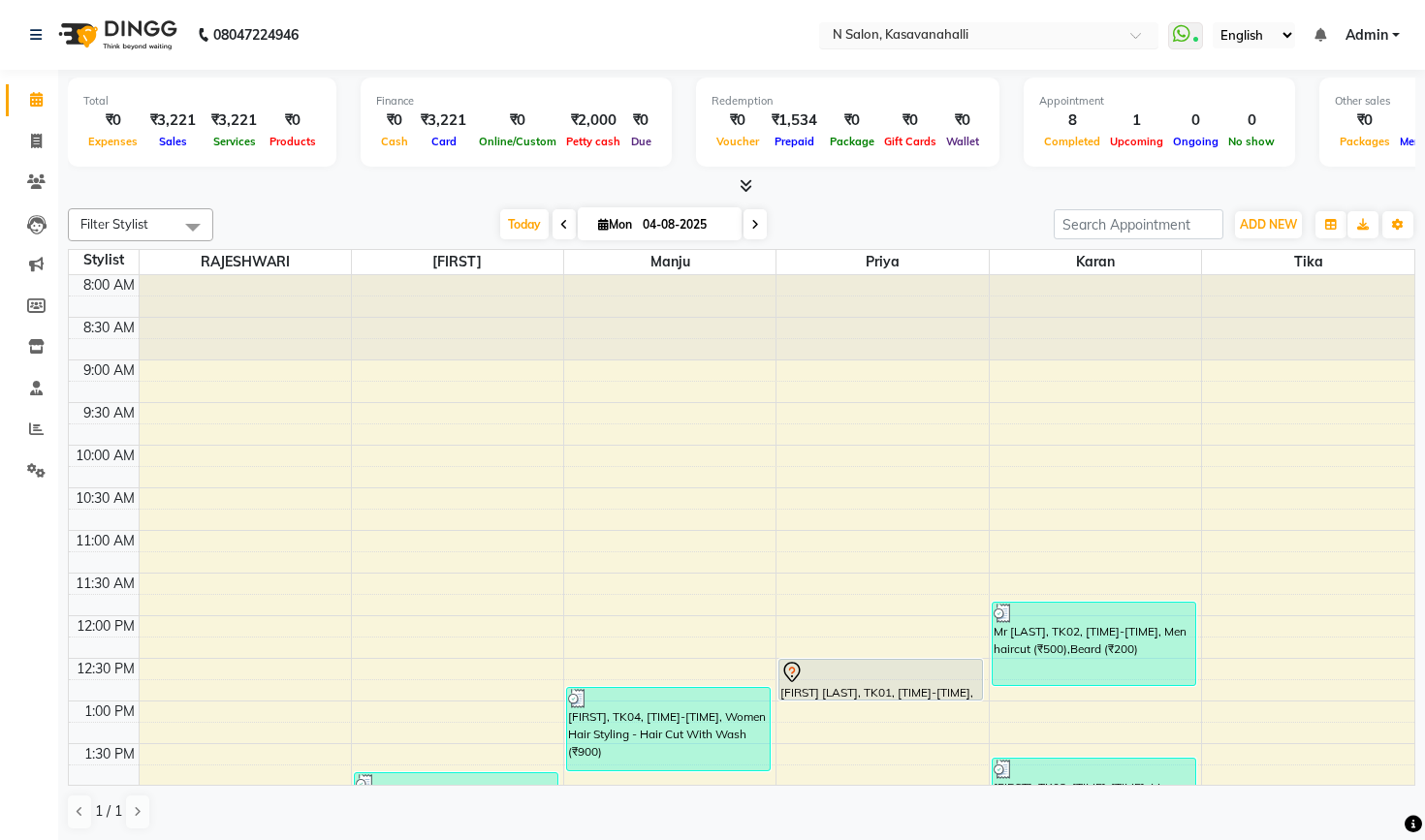 click at bounding box center (969, 37) 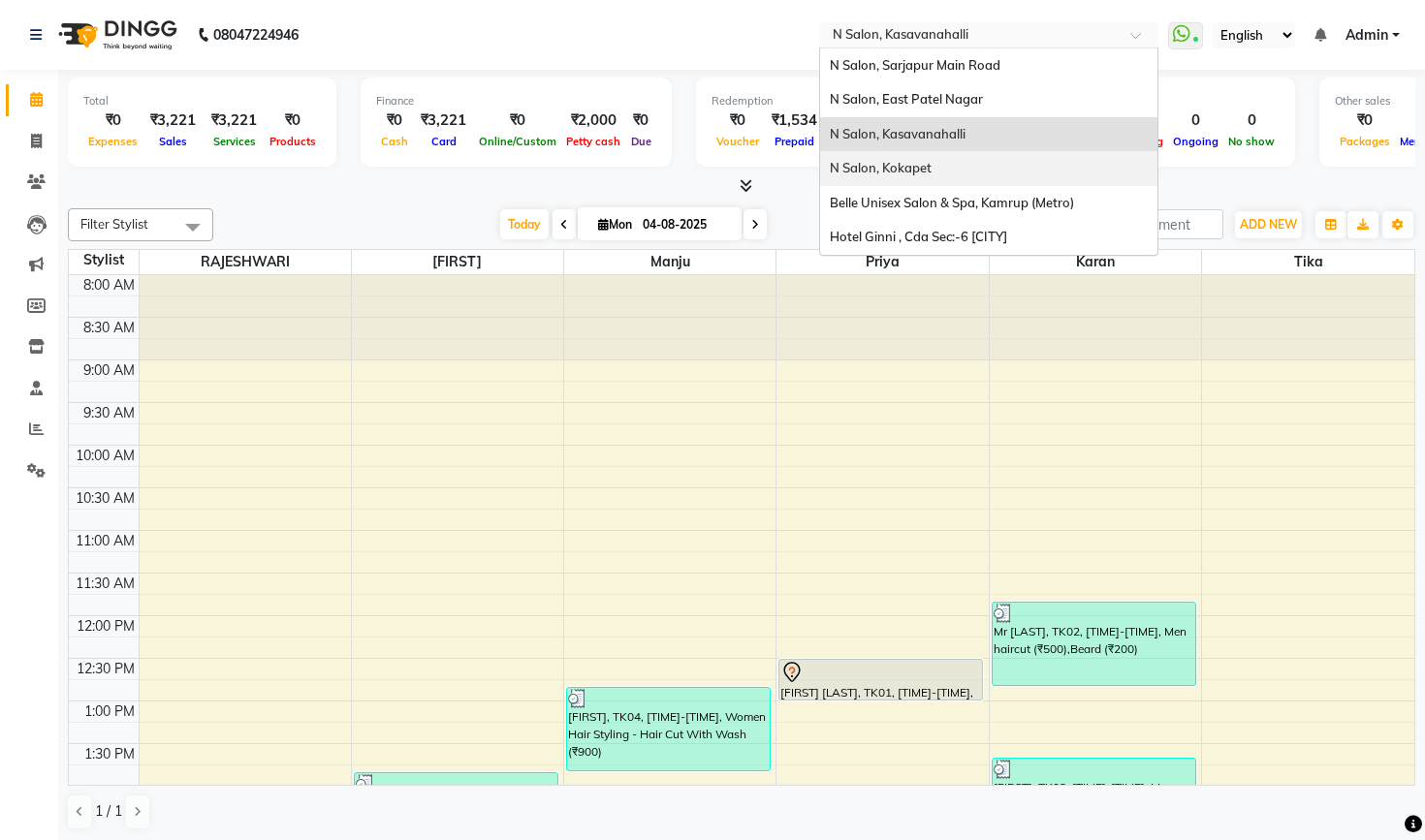 click on "N Salon, Kokapet" at bounding box center [880, 168] 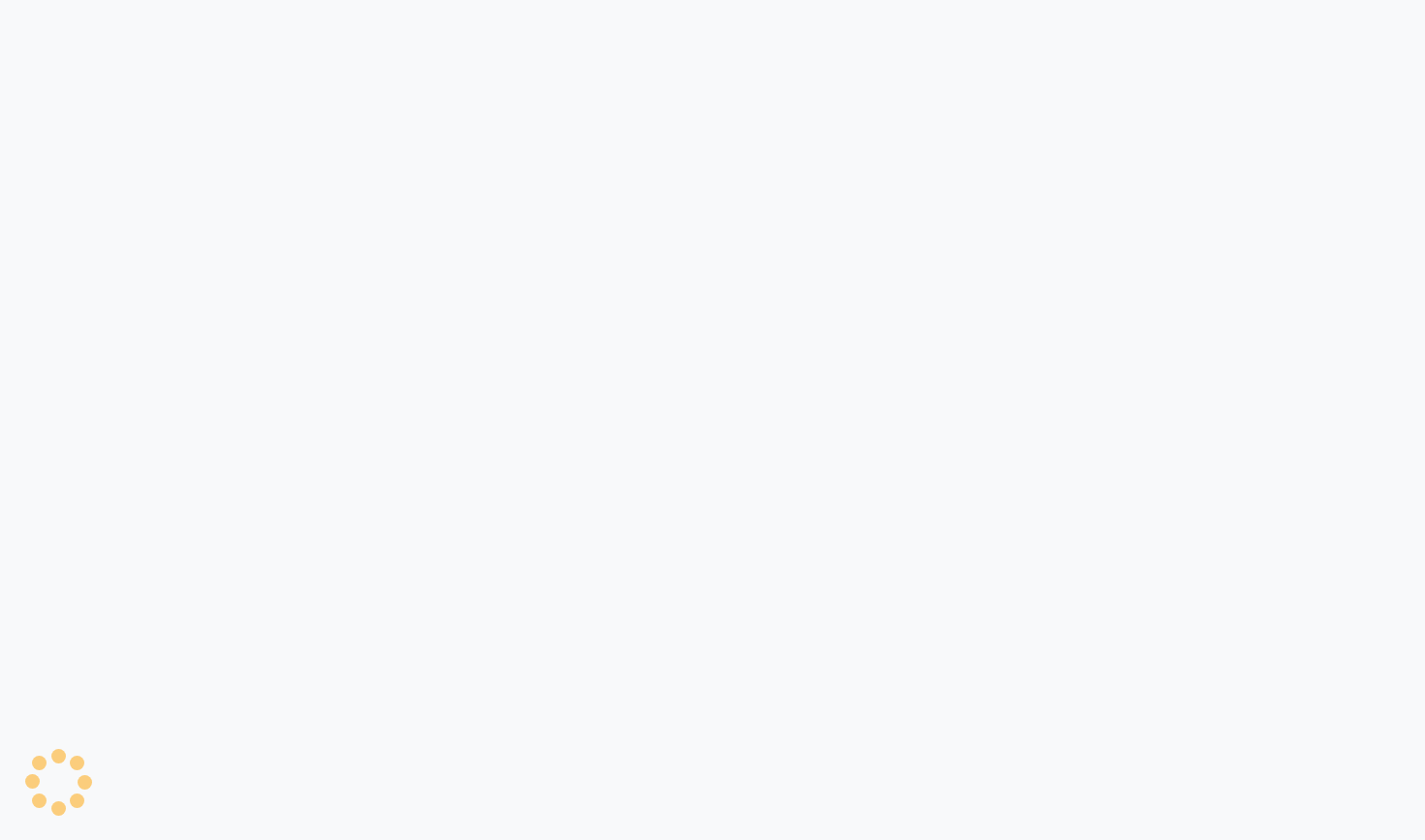 scroll, scrollTop: 0, scrollLeft: 0, axis: both 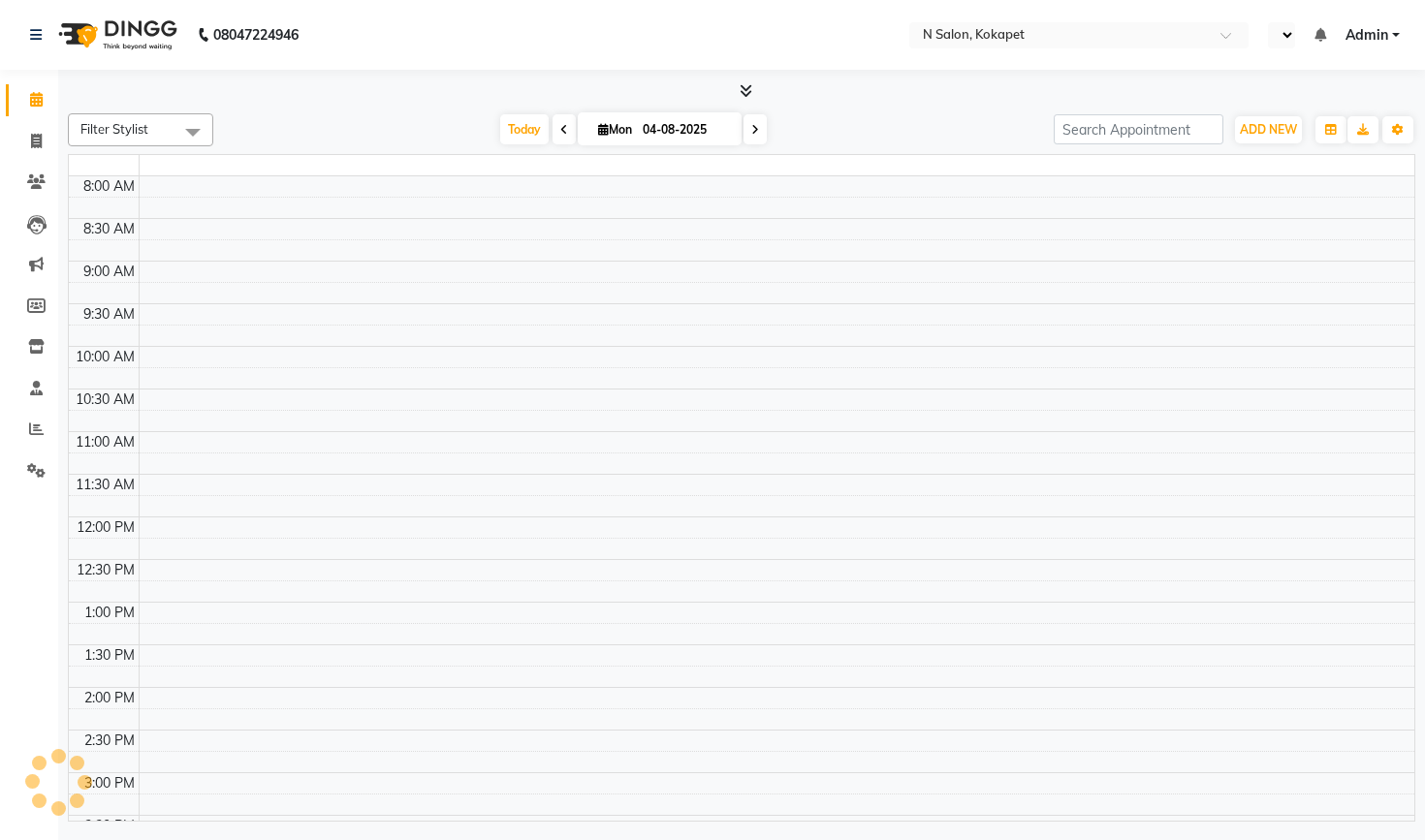 select on "en" 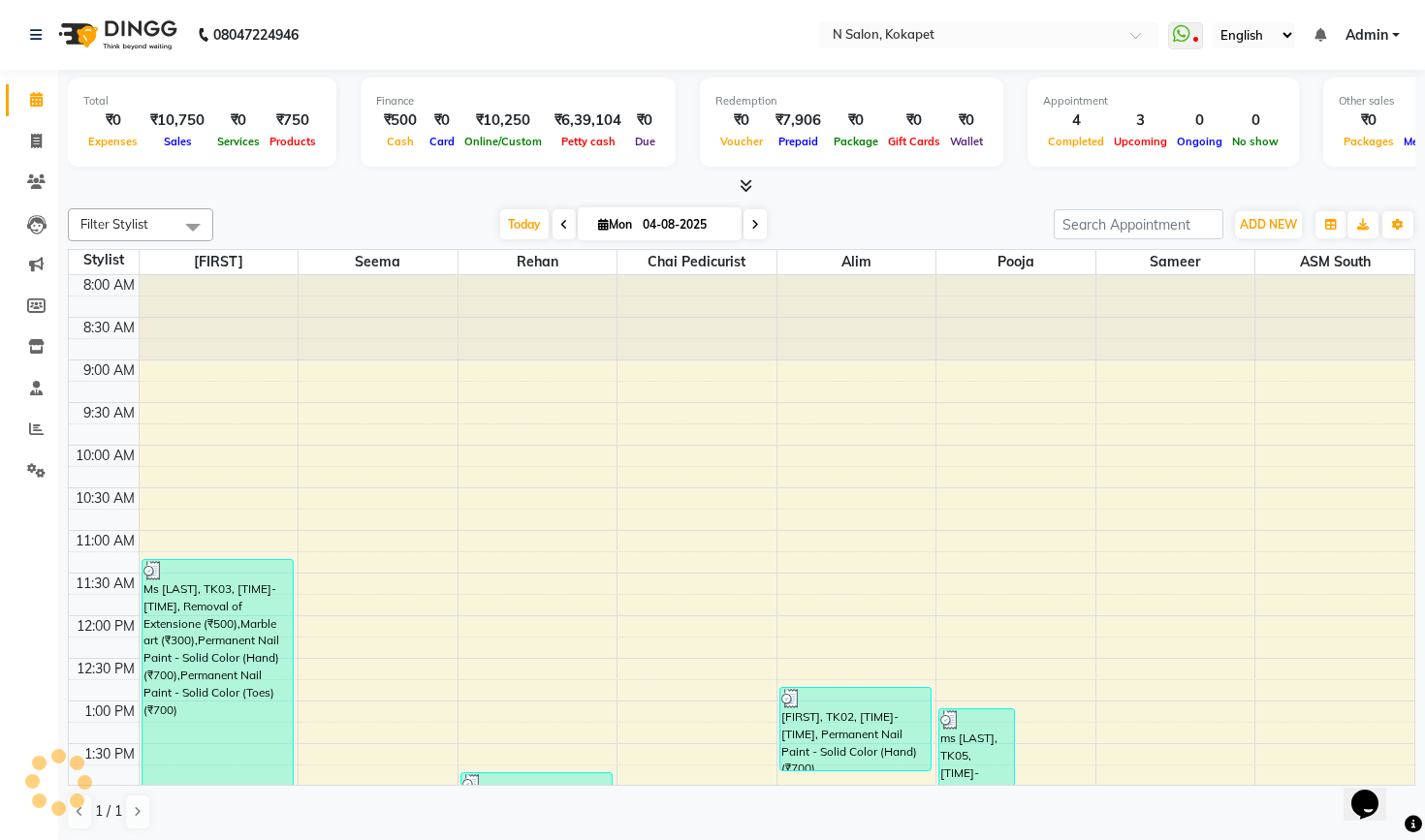 scroll, scrollTop: 0, scrollLeft: 0, axis: both 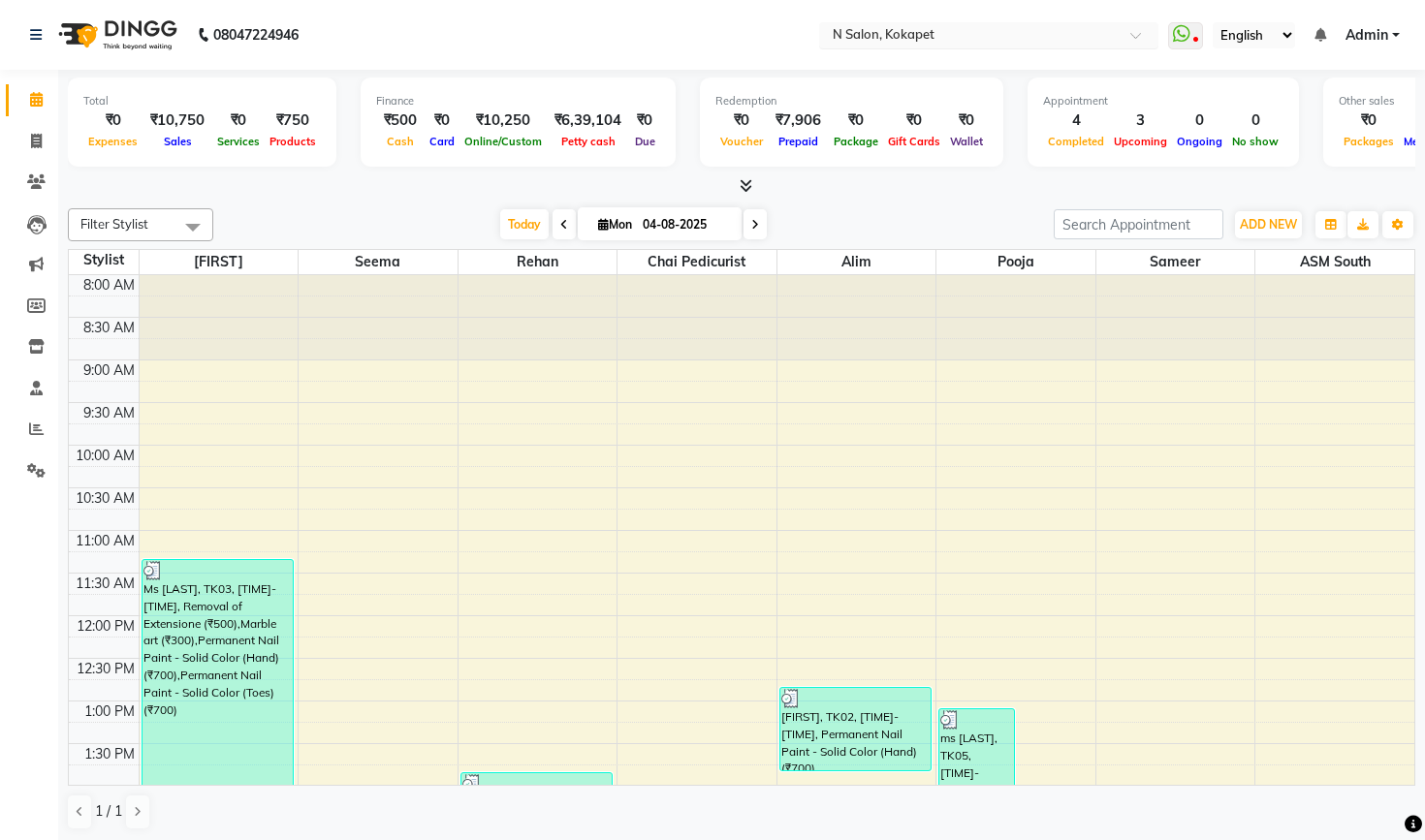 click at bounding box center (969, 37) 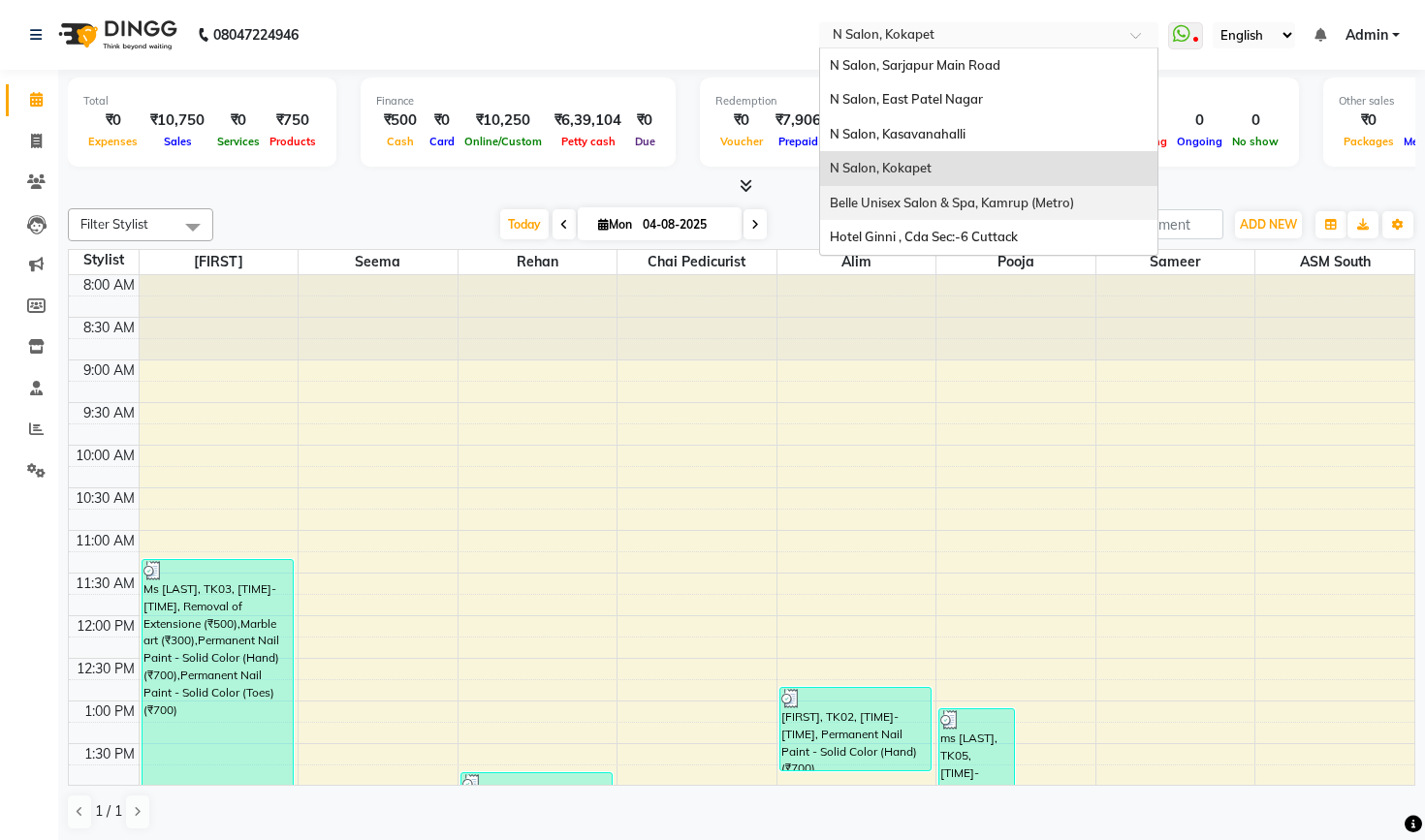 click on "Belle Unisex Salon & Spa, Kamrup (Metro)" at bounding box center (952, 202) 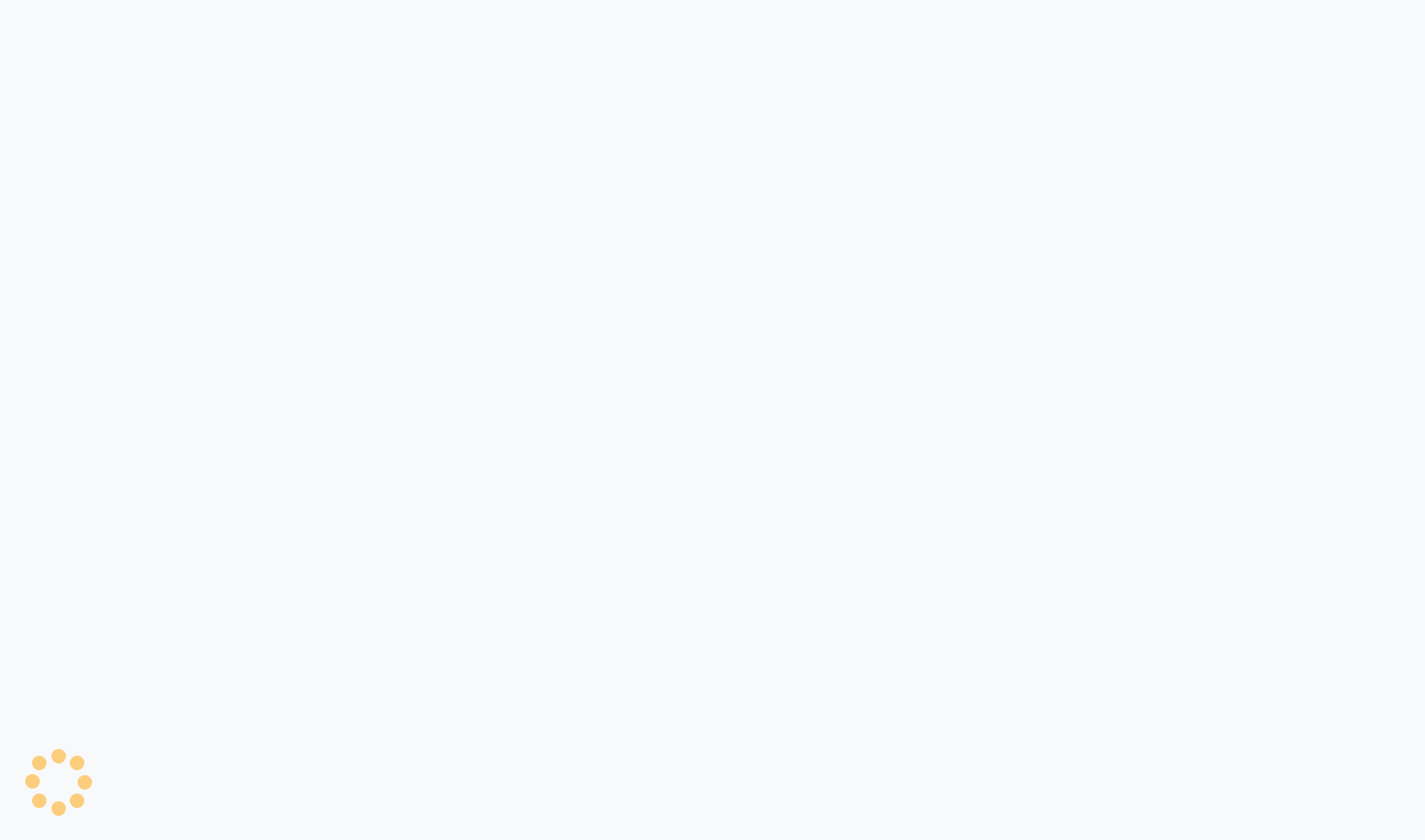 scroll, scrollTop: 0, scrollLeft: 0, axis: both 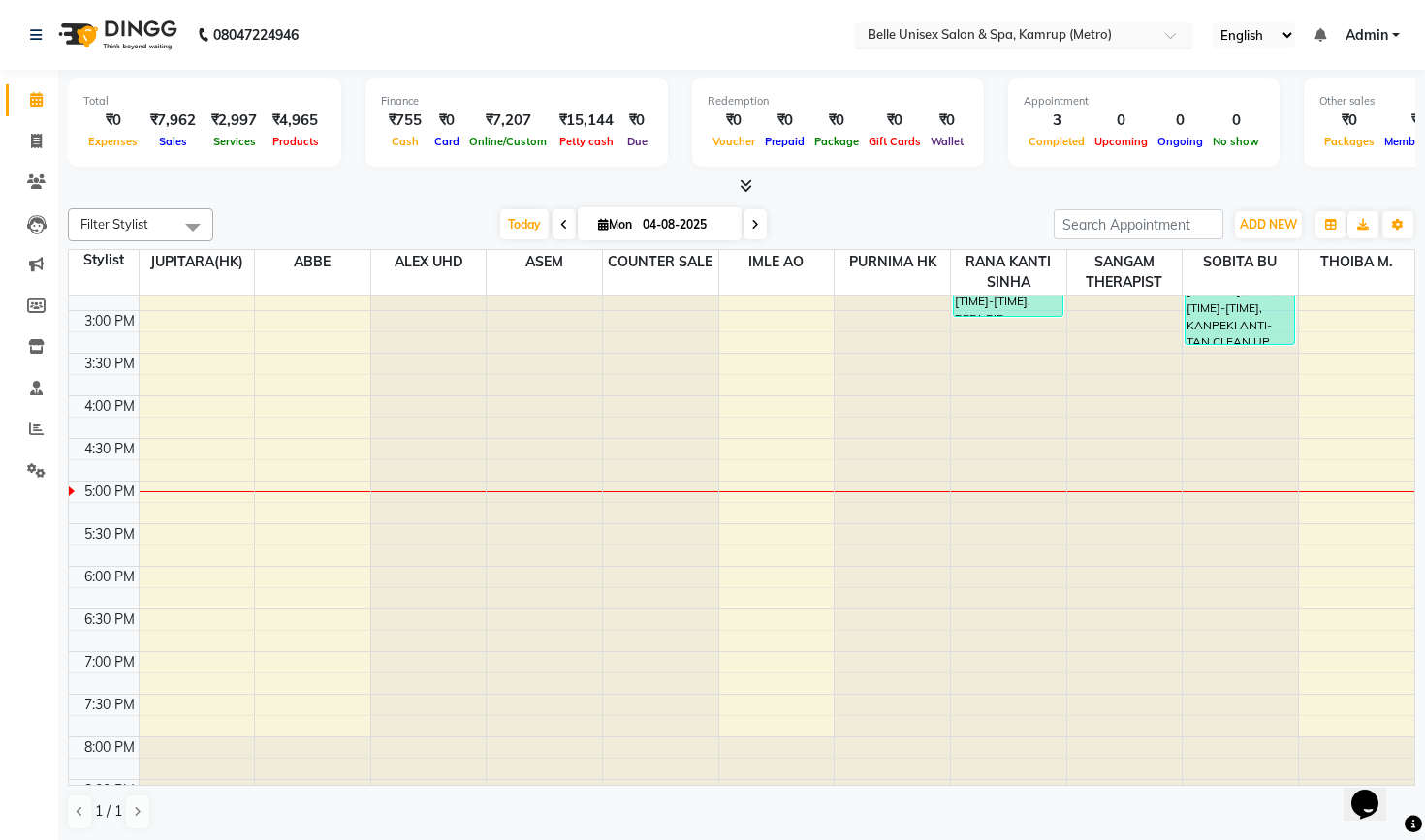 click at bounding box center (1004, 37) 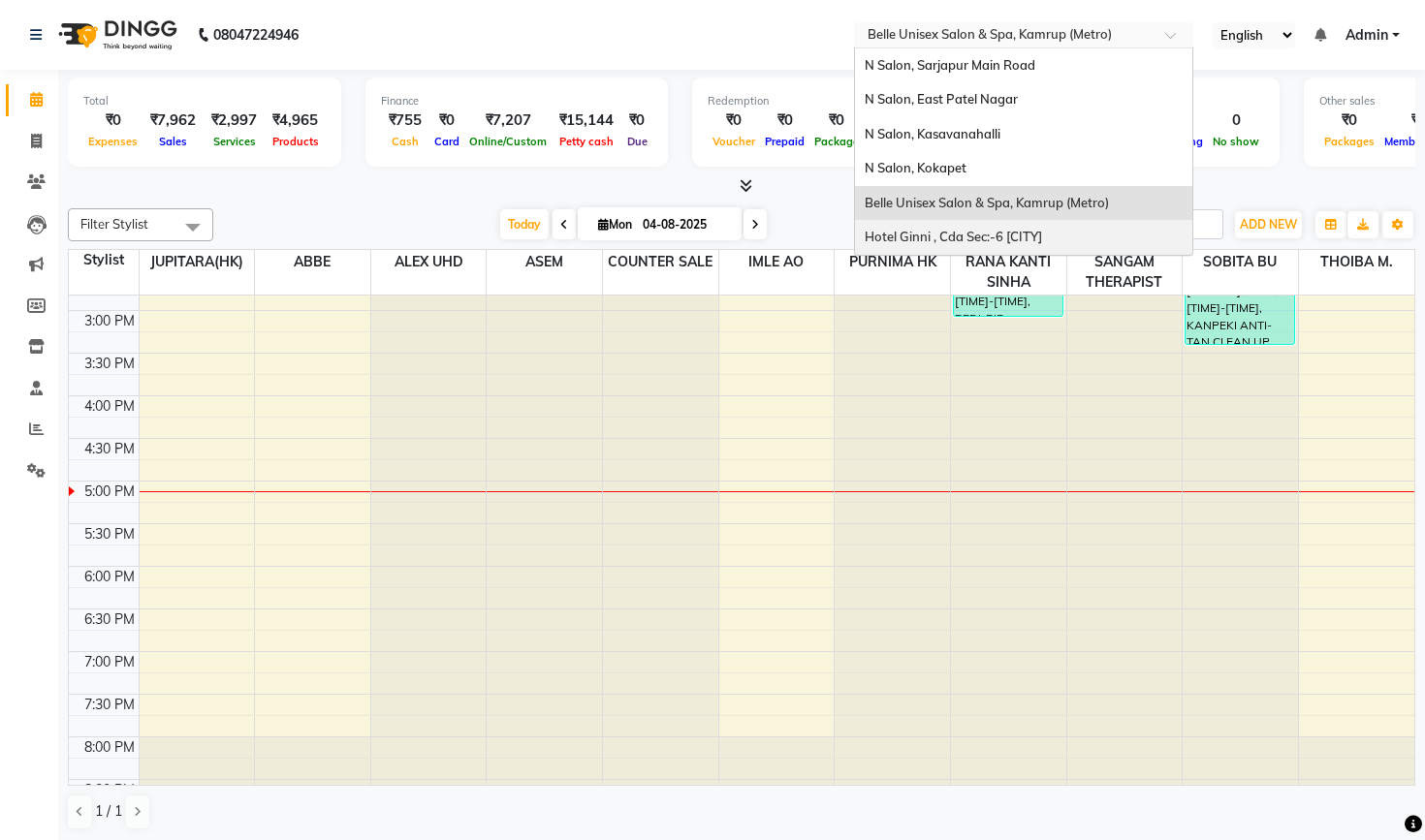 click on "Hotel Ginni , Cda Sec:-6 Cuttack" at bounding box center [953, 236] 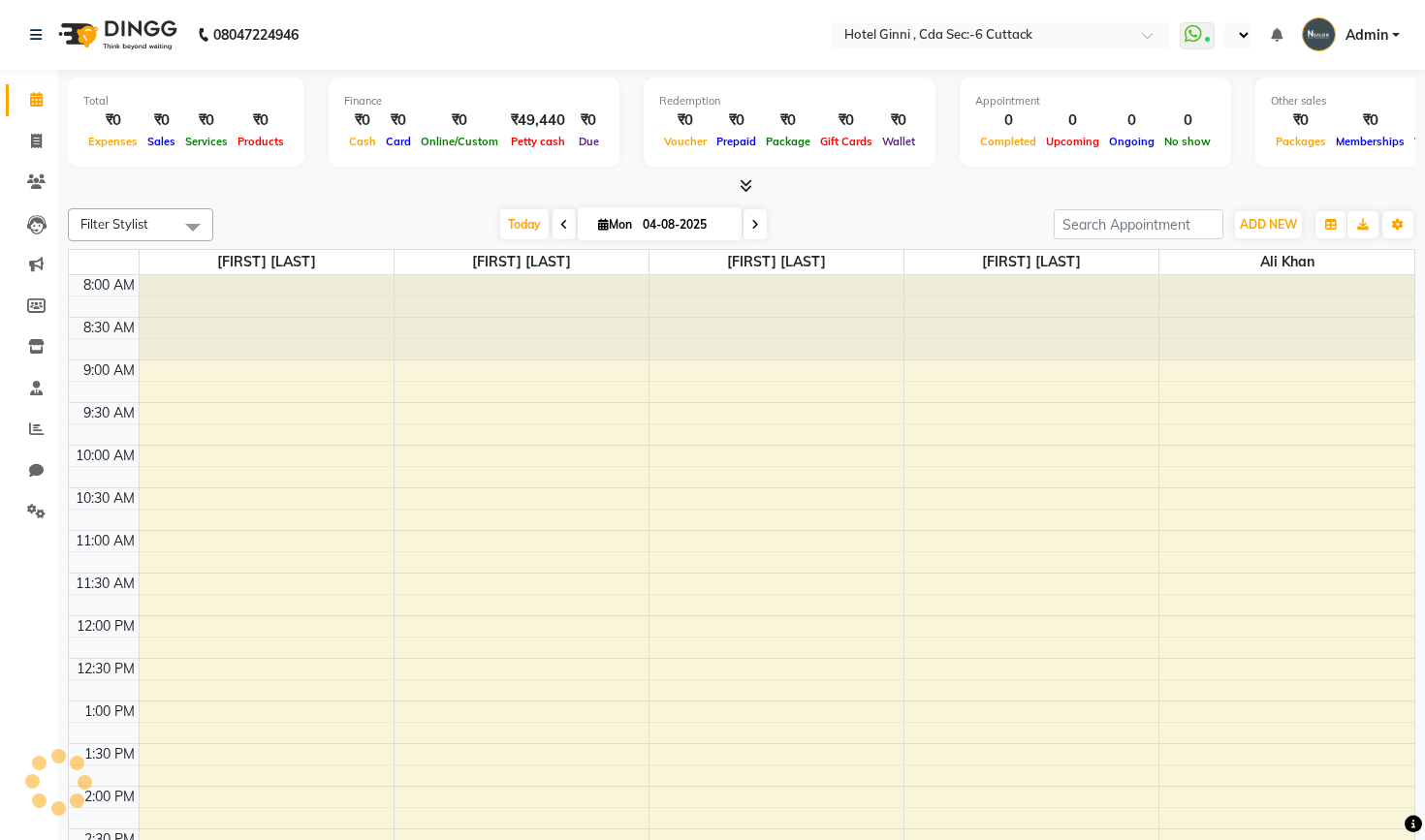scroll, scrollTop: 0, scrollLeft: 0, axis: both 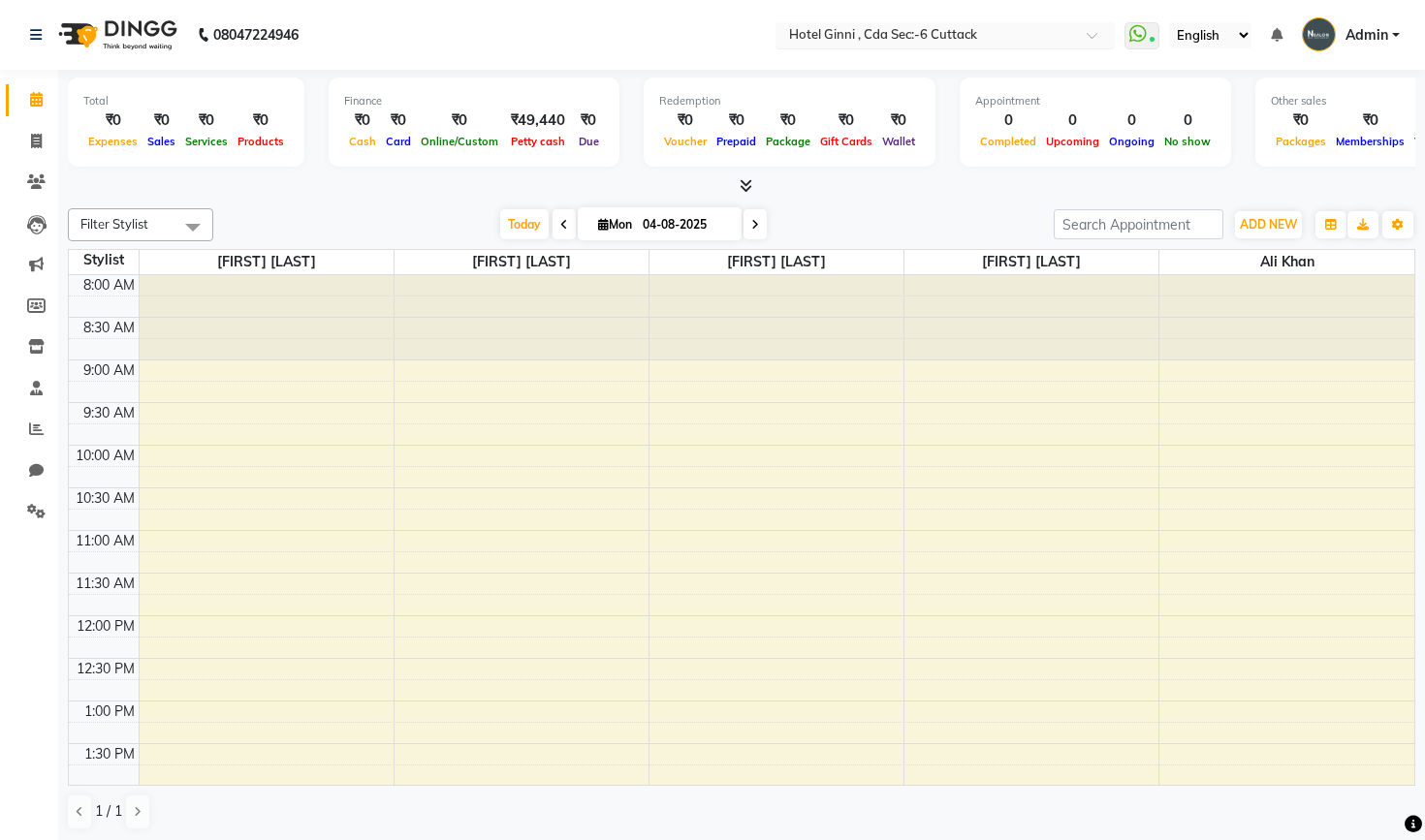 click at bounding box center (926, 37) 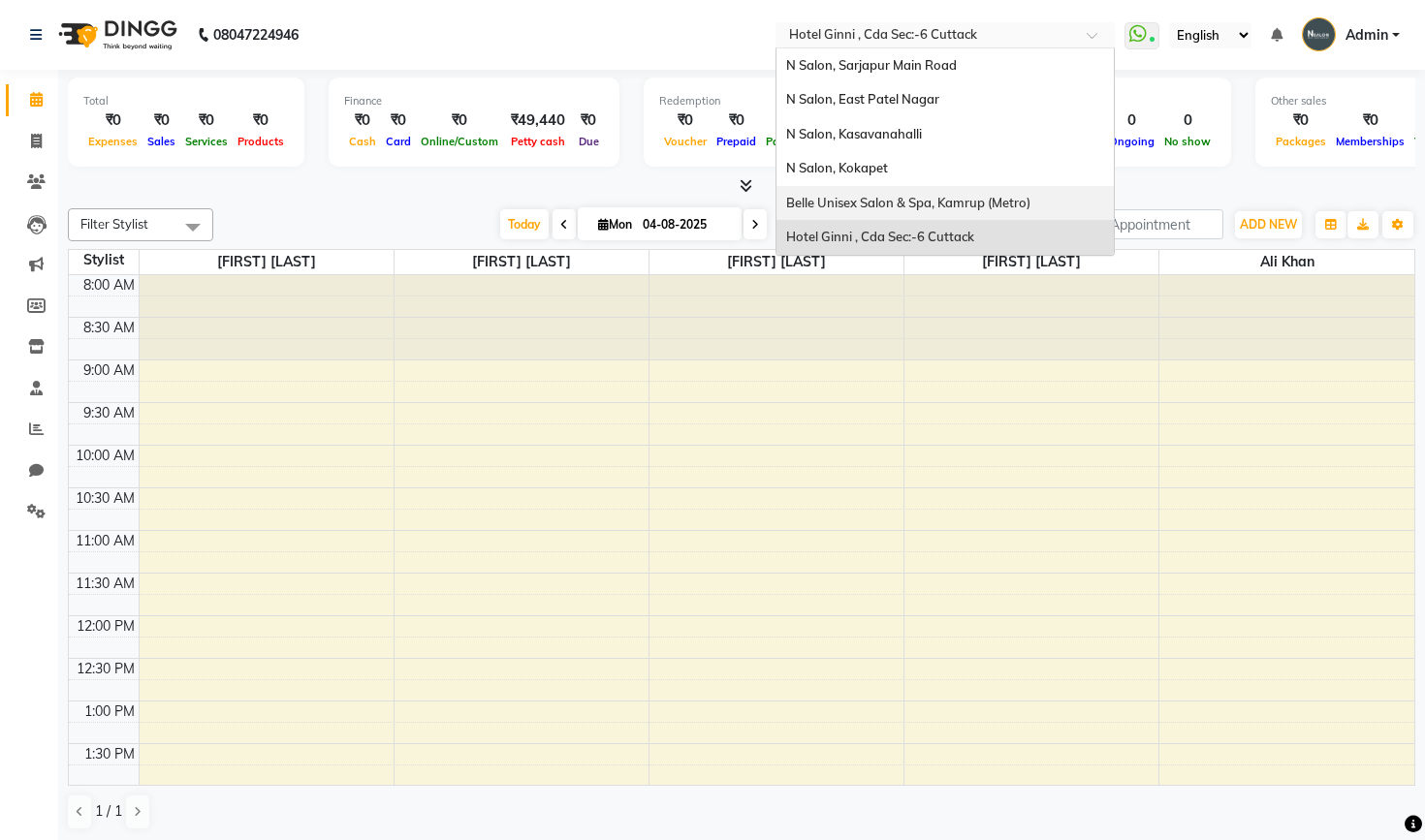 click on "Belle Unisex Salon & Spa, Kamrup (Metro)" at bounding box center [908, 202] 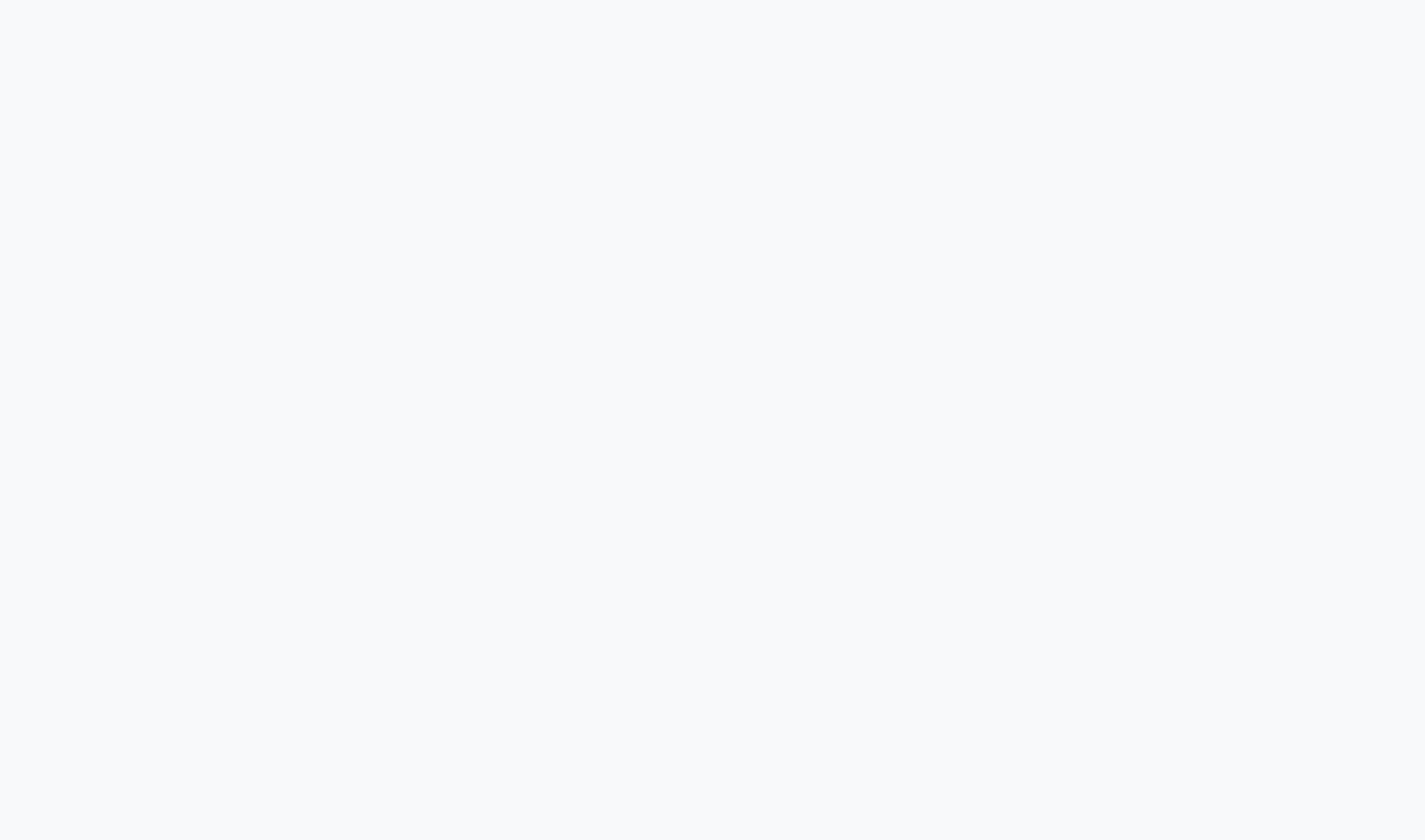 scroll, scrollTop: 0, scrollLeft: 0, axis: both 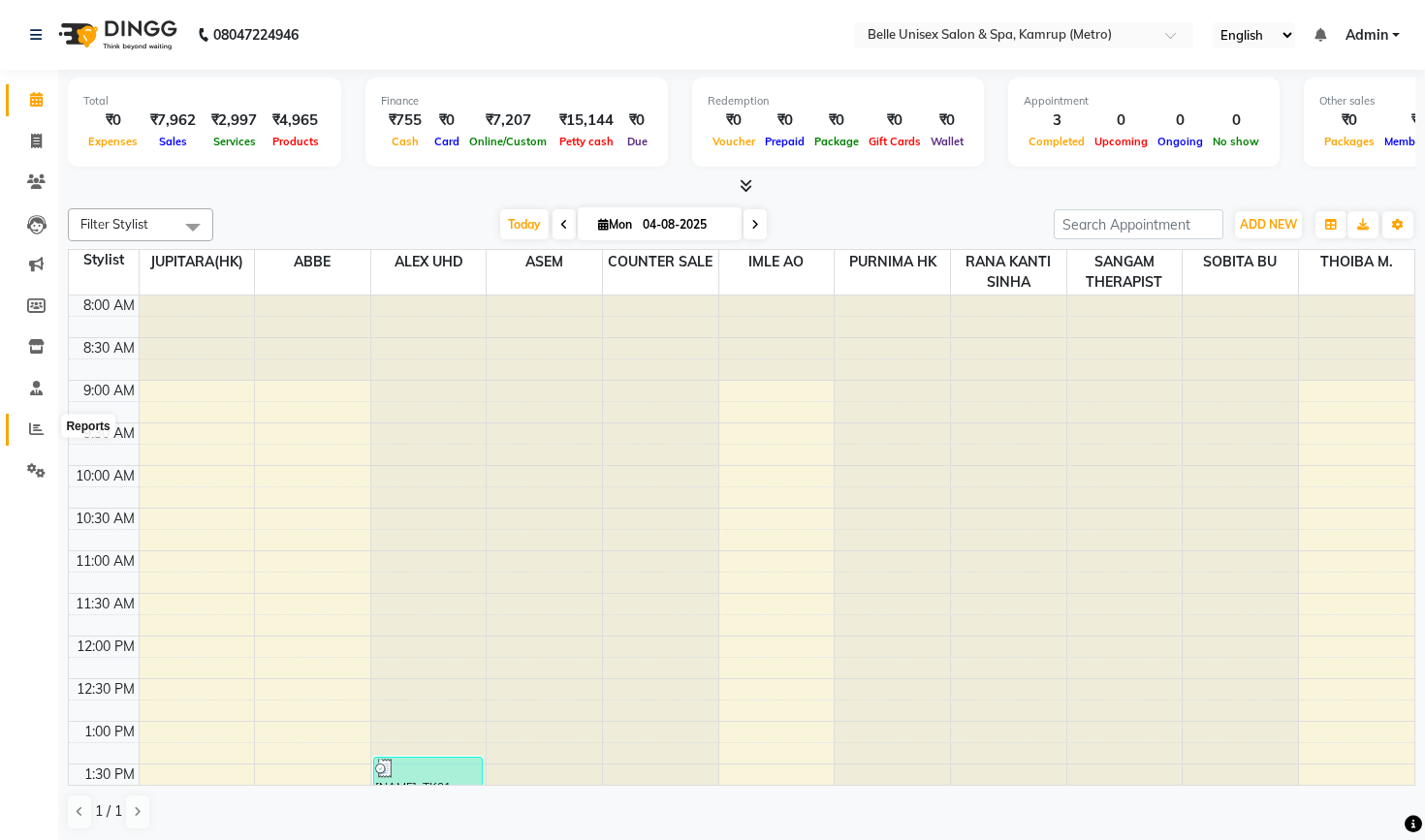click 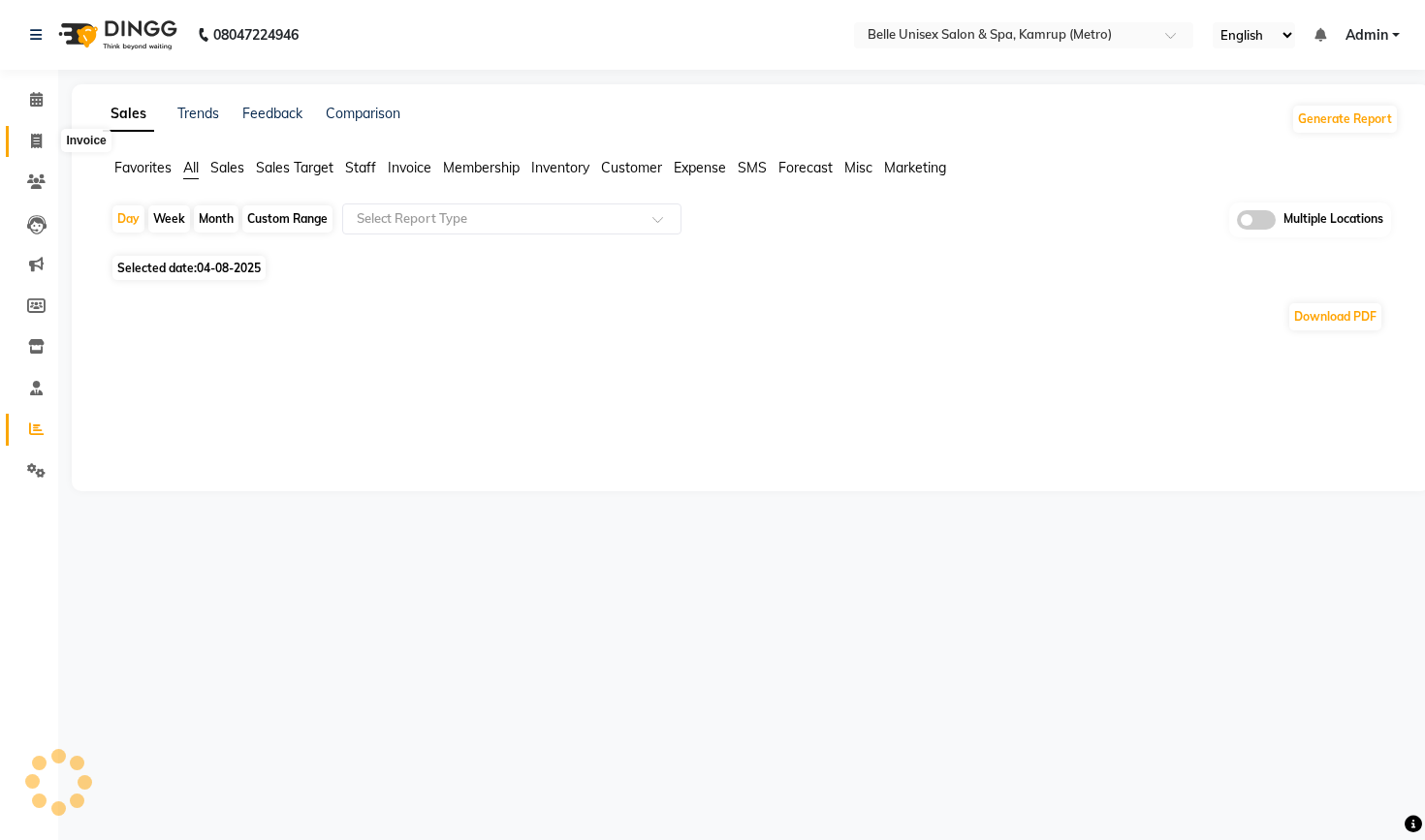 click 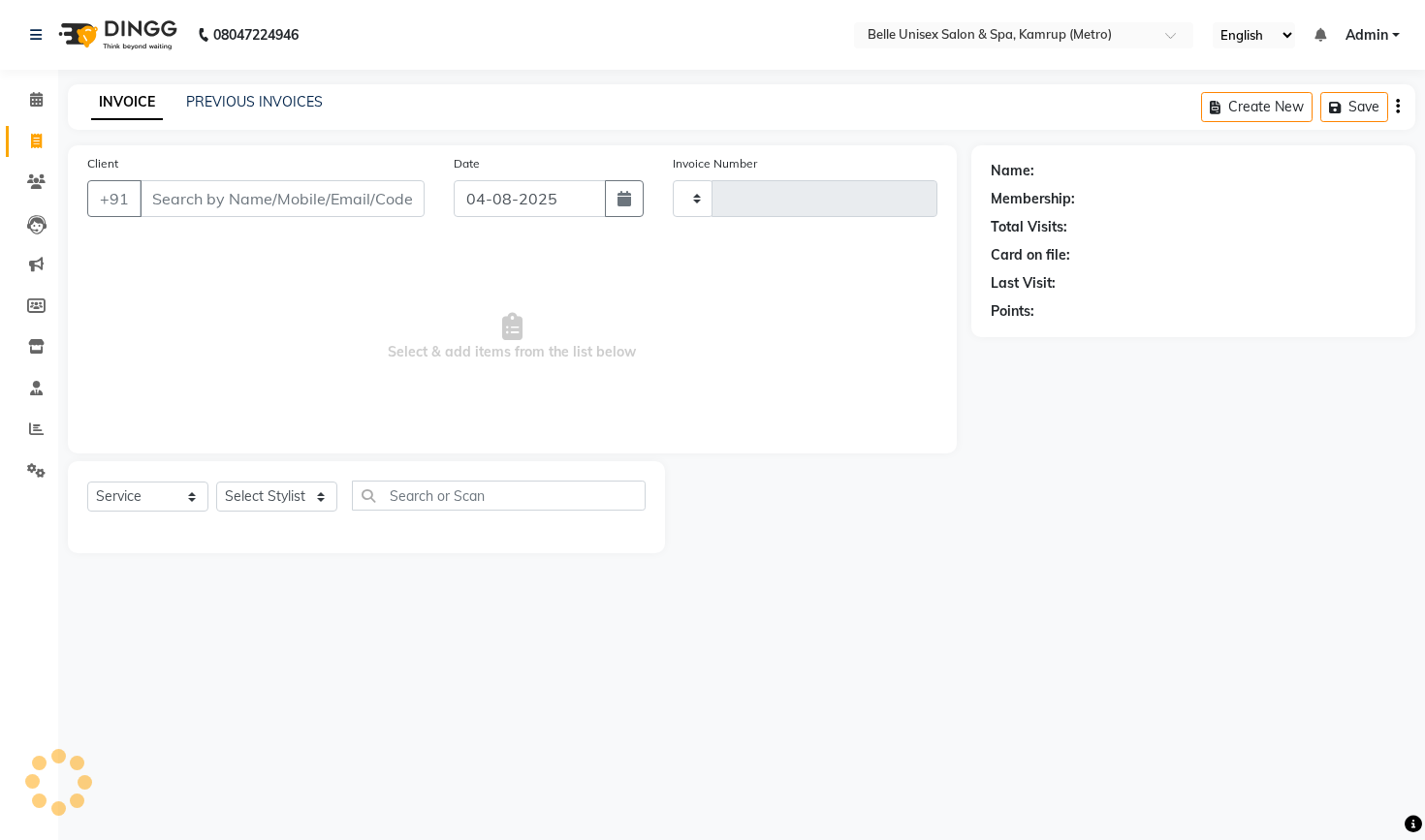 type on "0887" 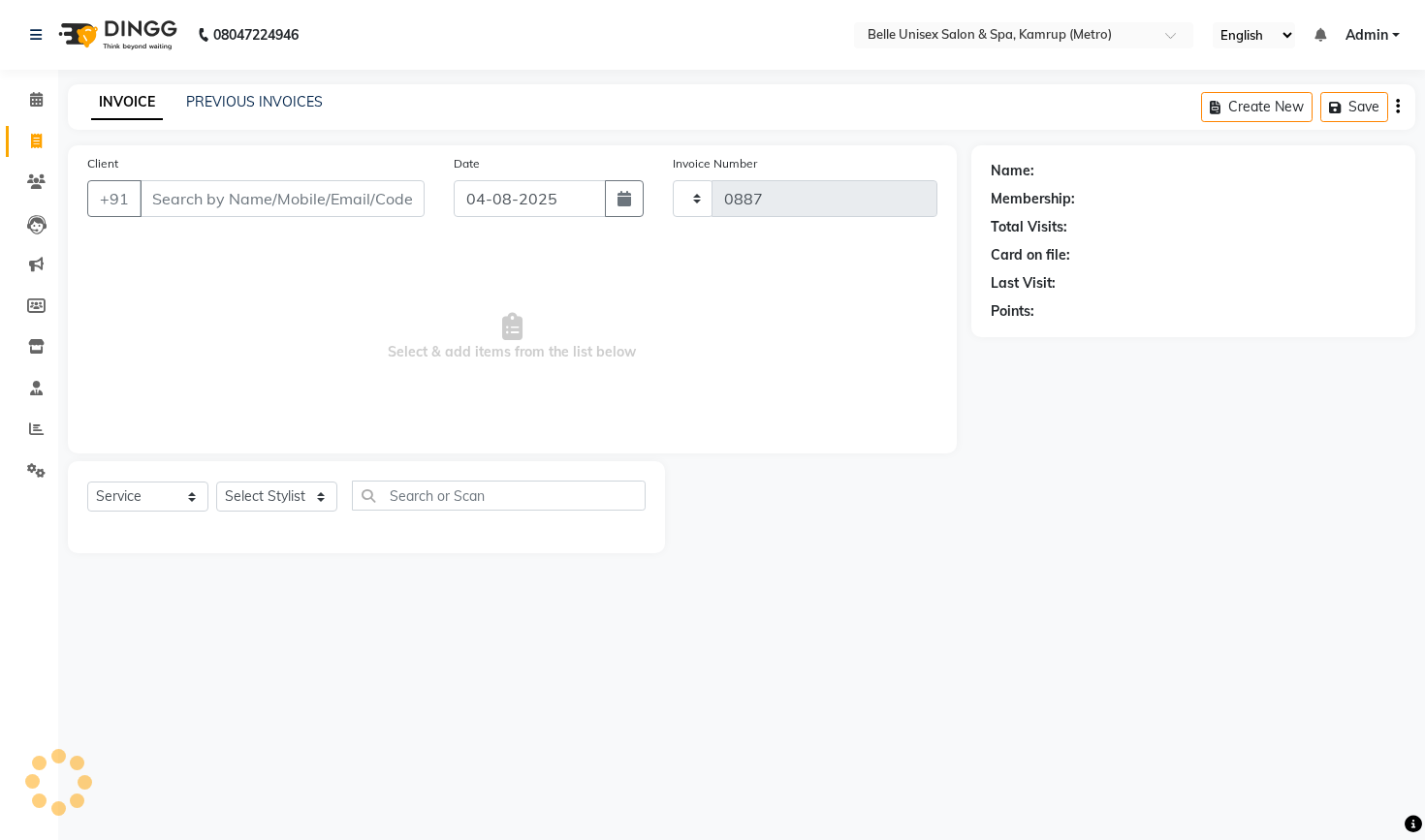 select on "7291" 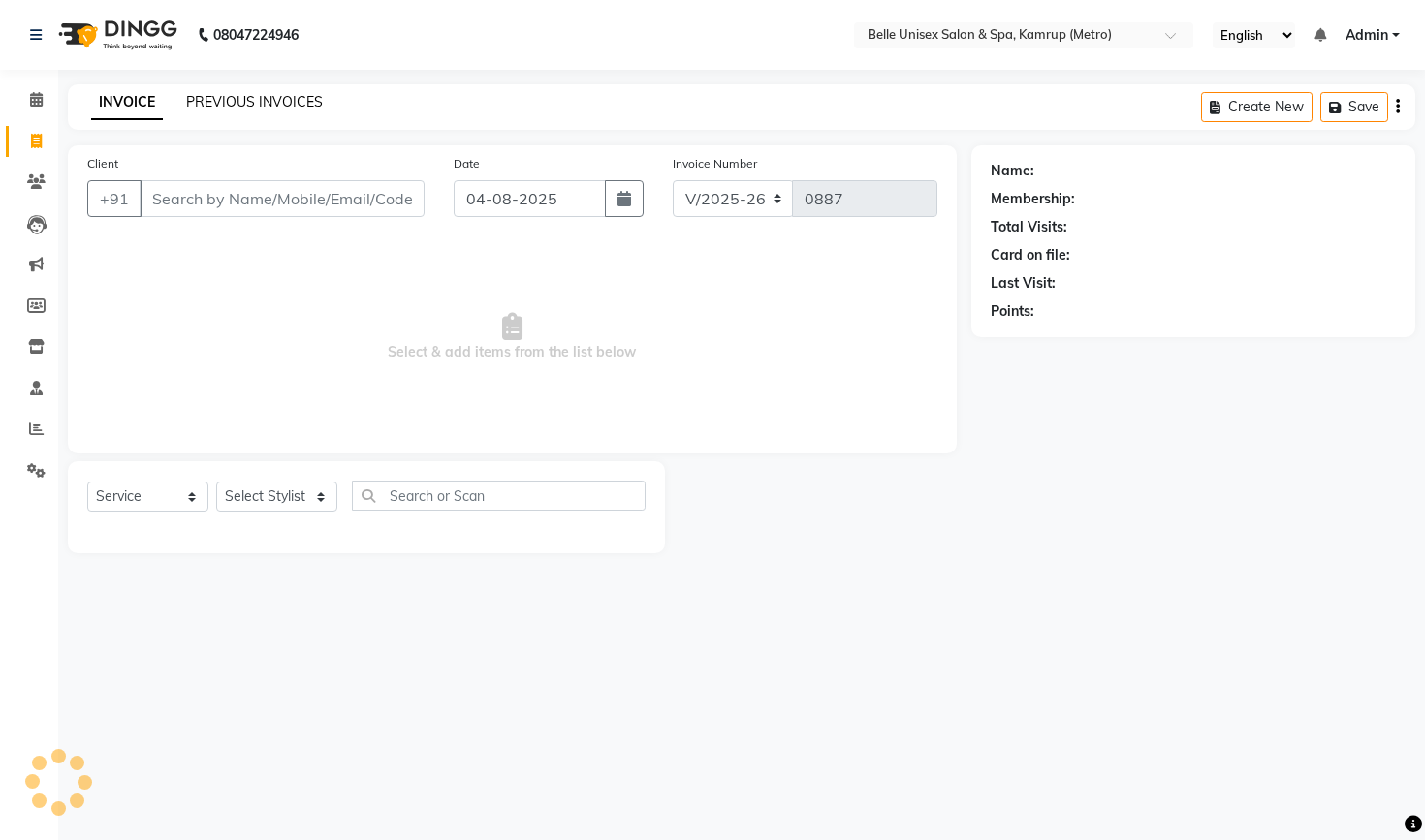 select on "P" 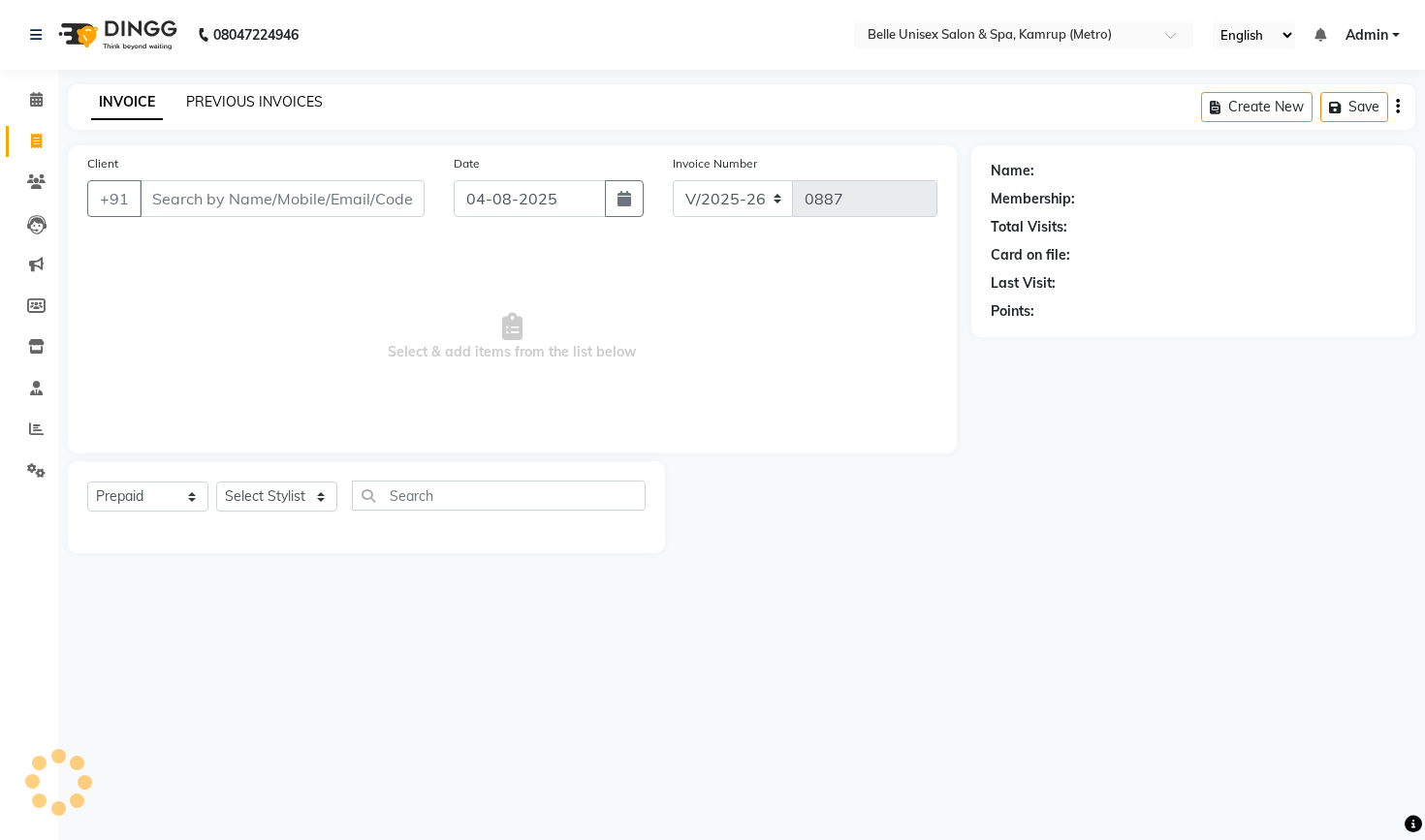 click on "PREVIOUS INVOICES" 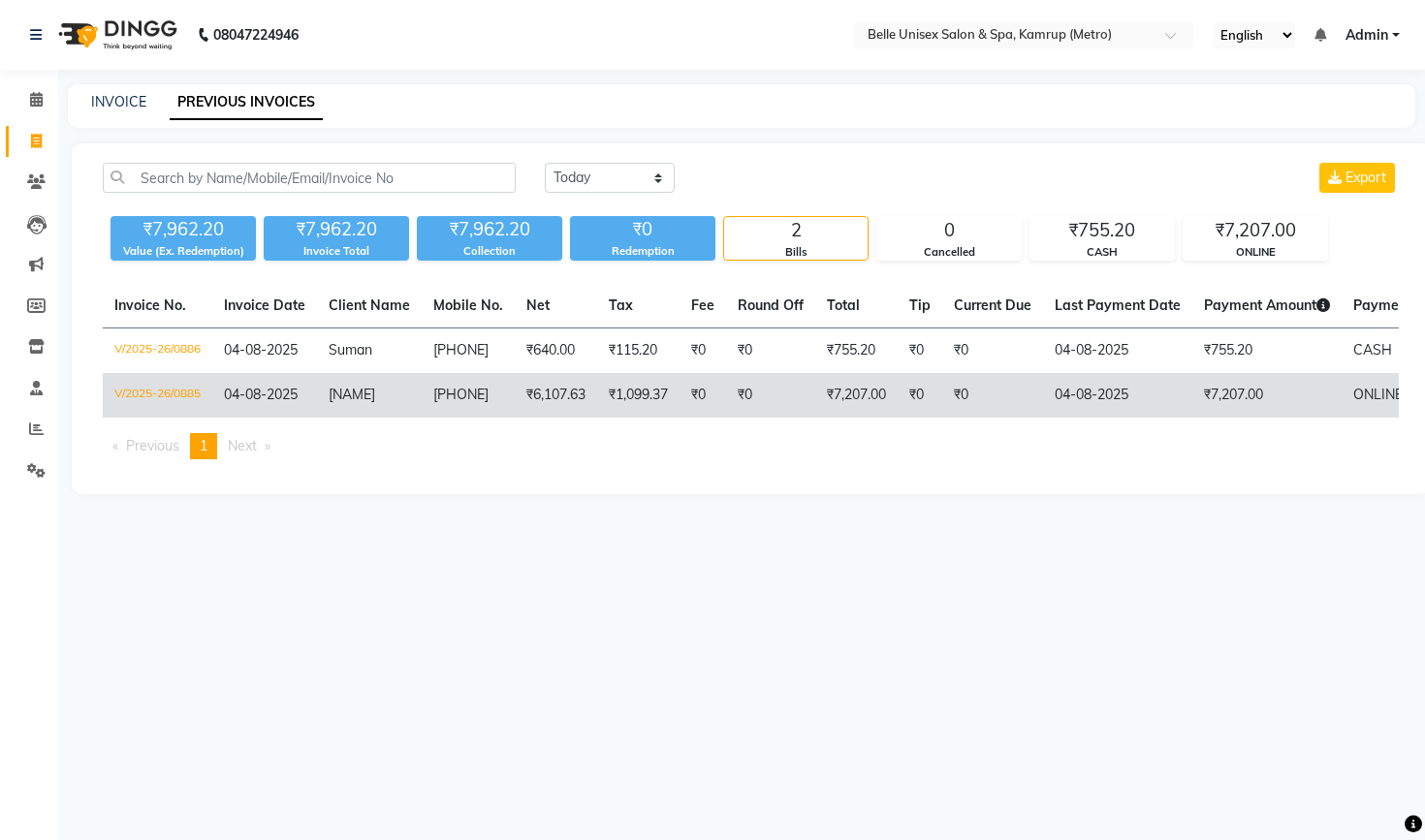 click on "MRS.RIO" 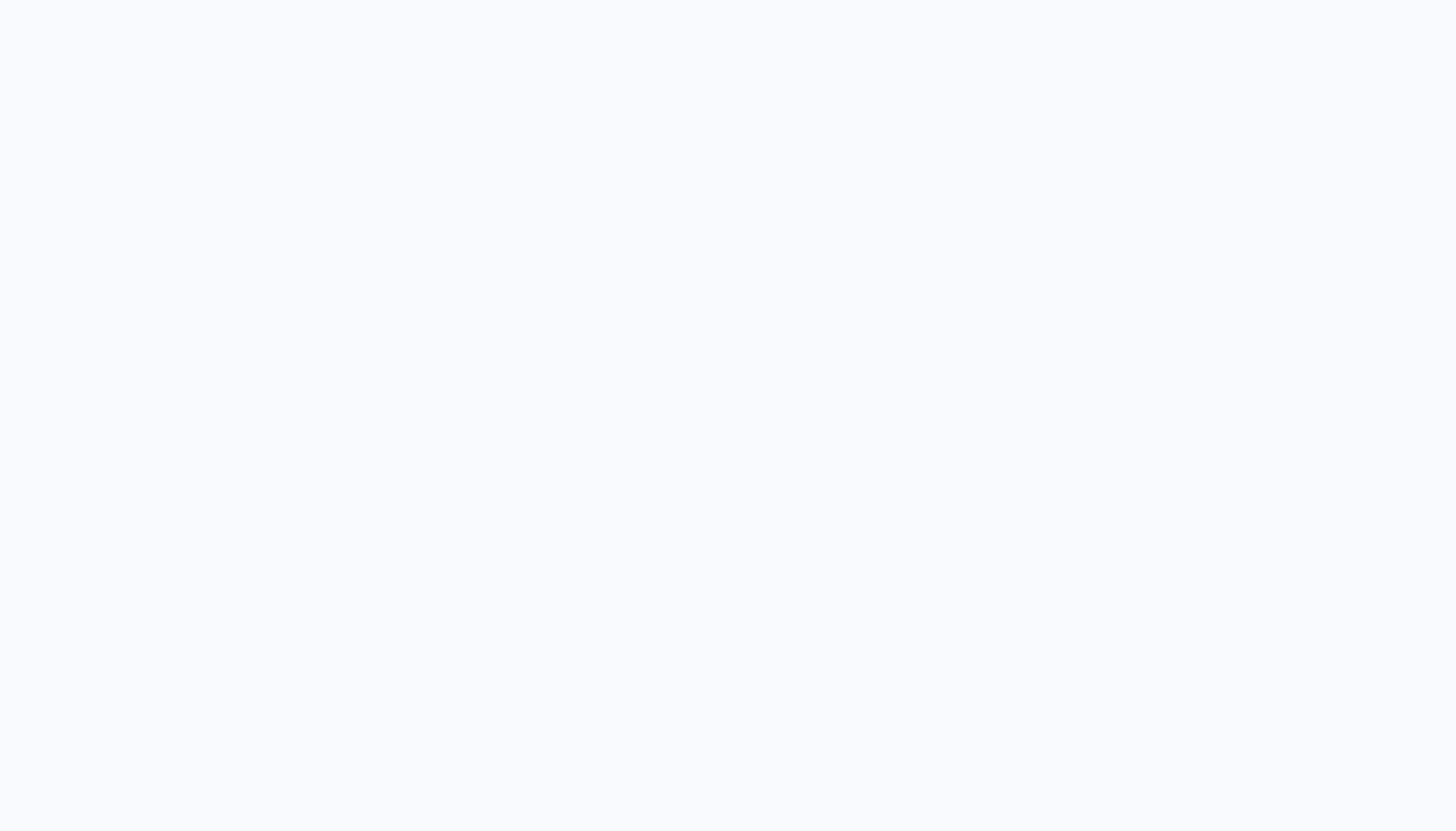 scroll, scrollTop: 0, scrollLeft: 0, axis: both 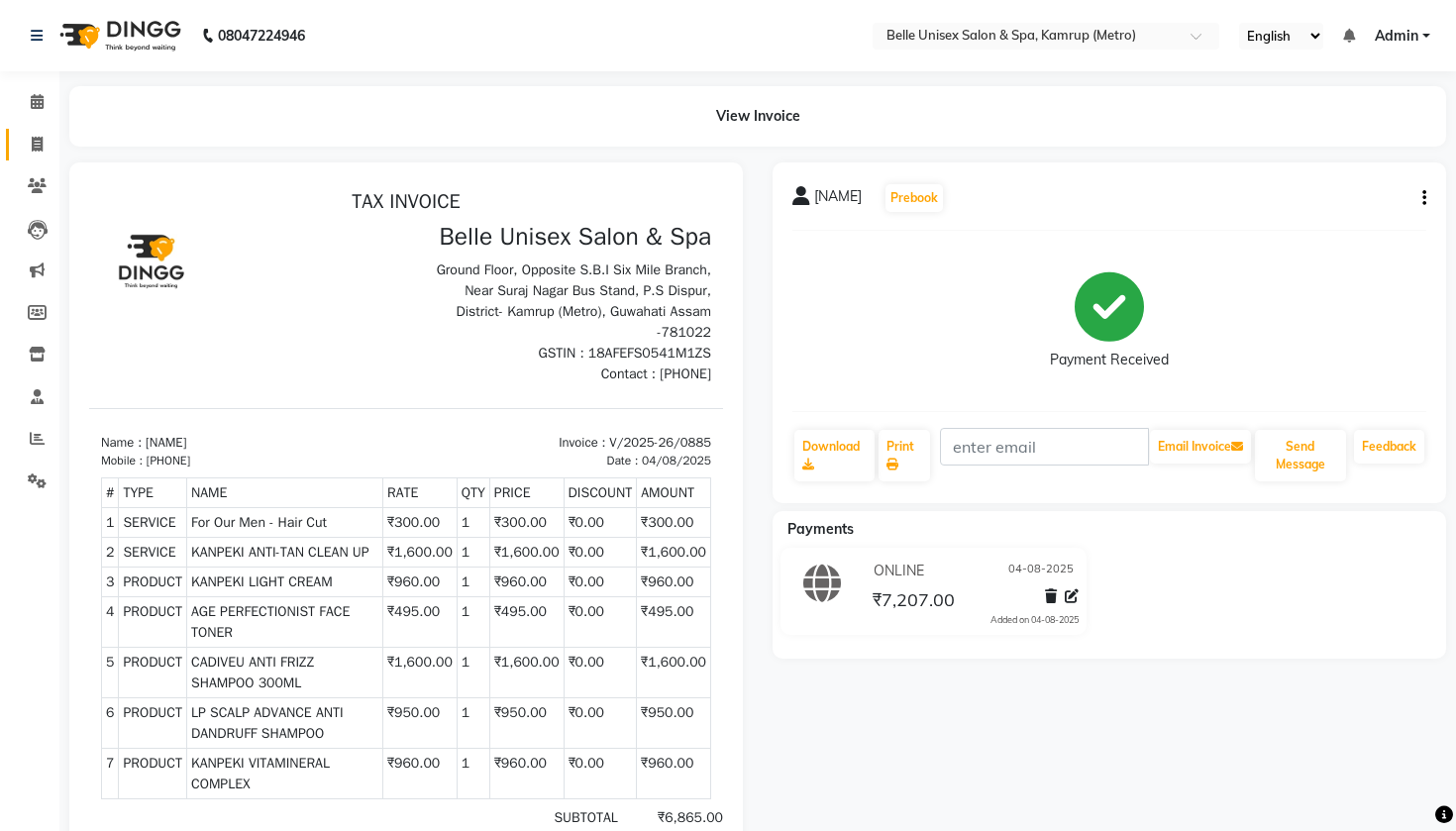 click on "Invoice" 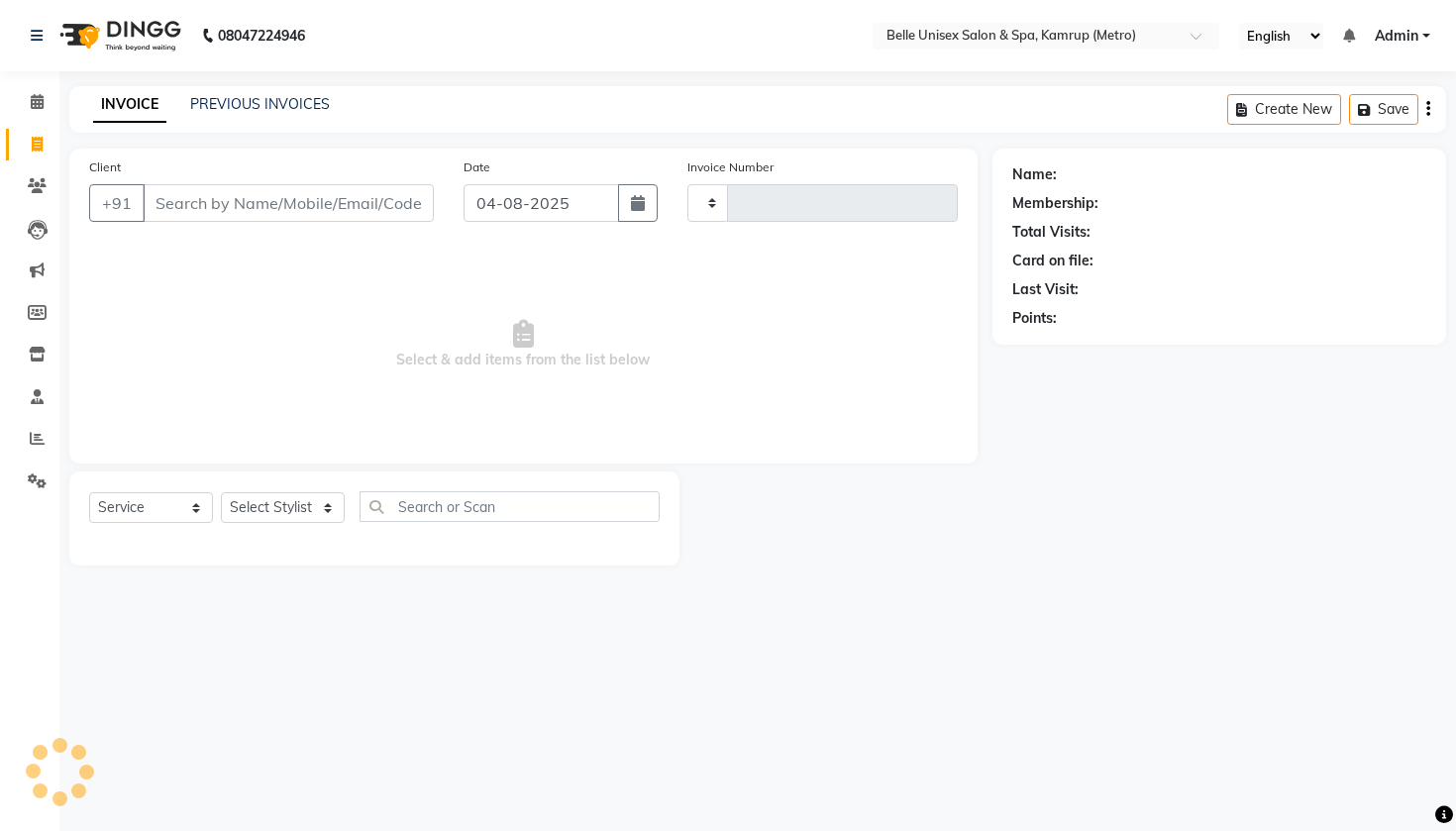 type on "0887" 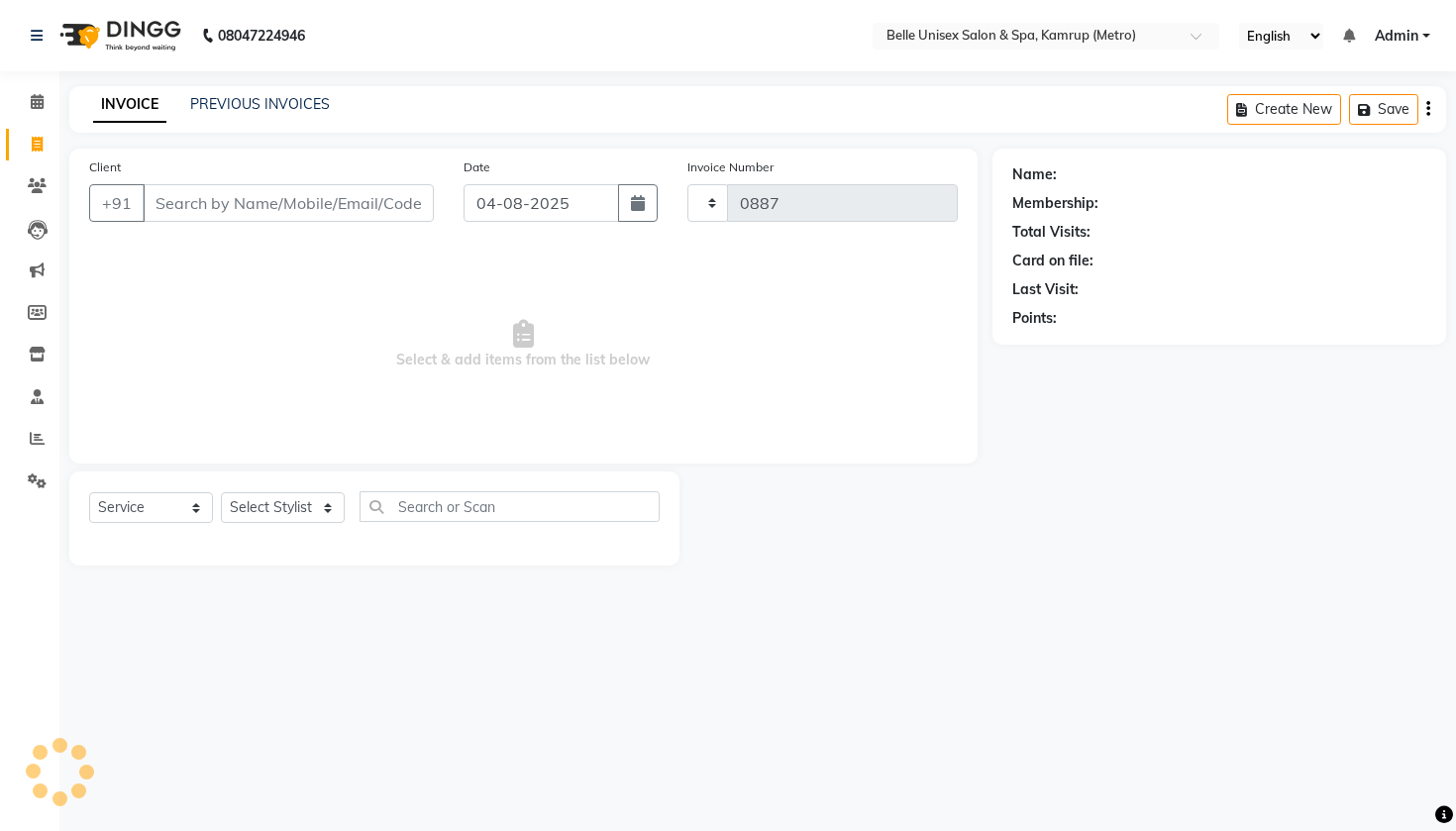 select on "7291" 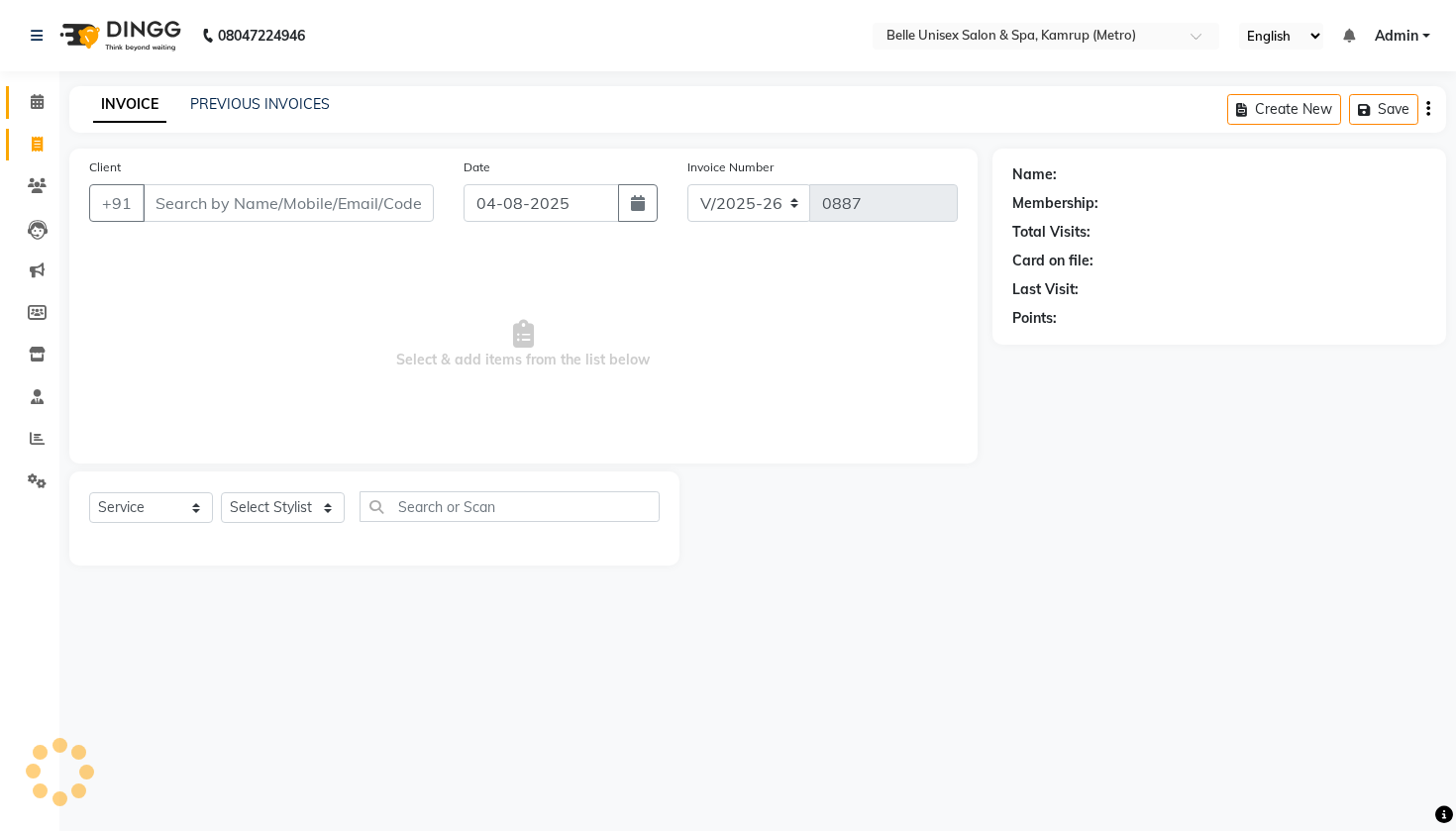 select on "P" 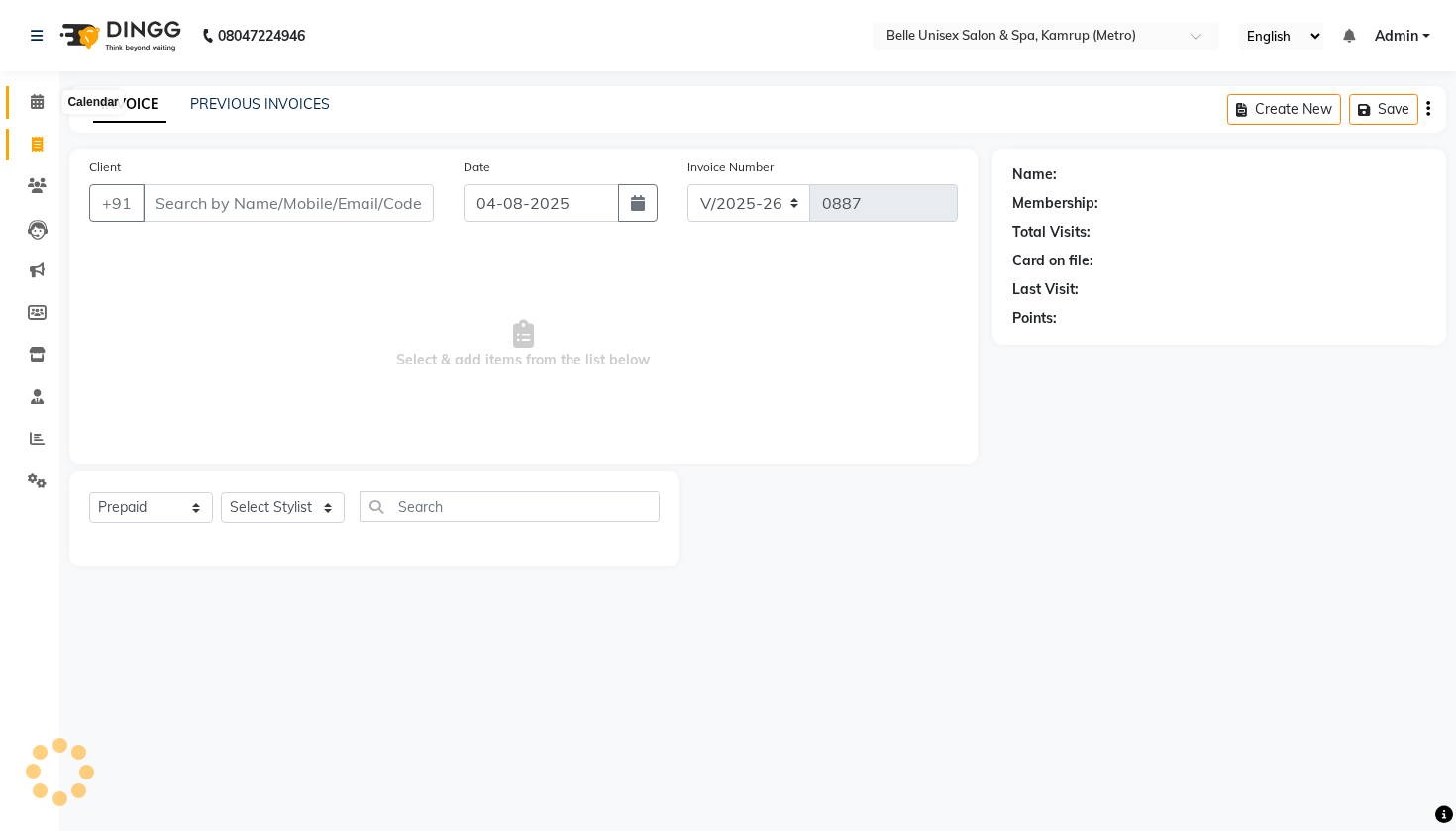 click 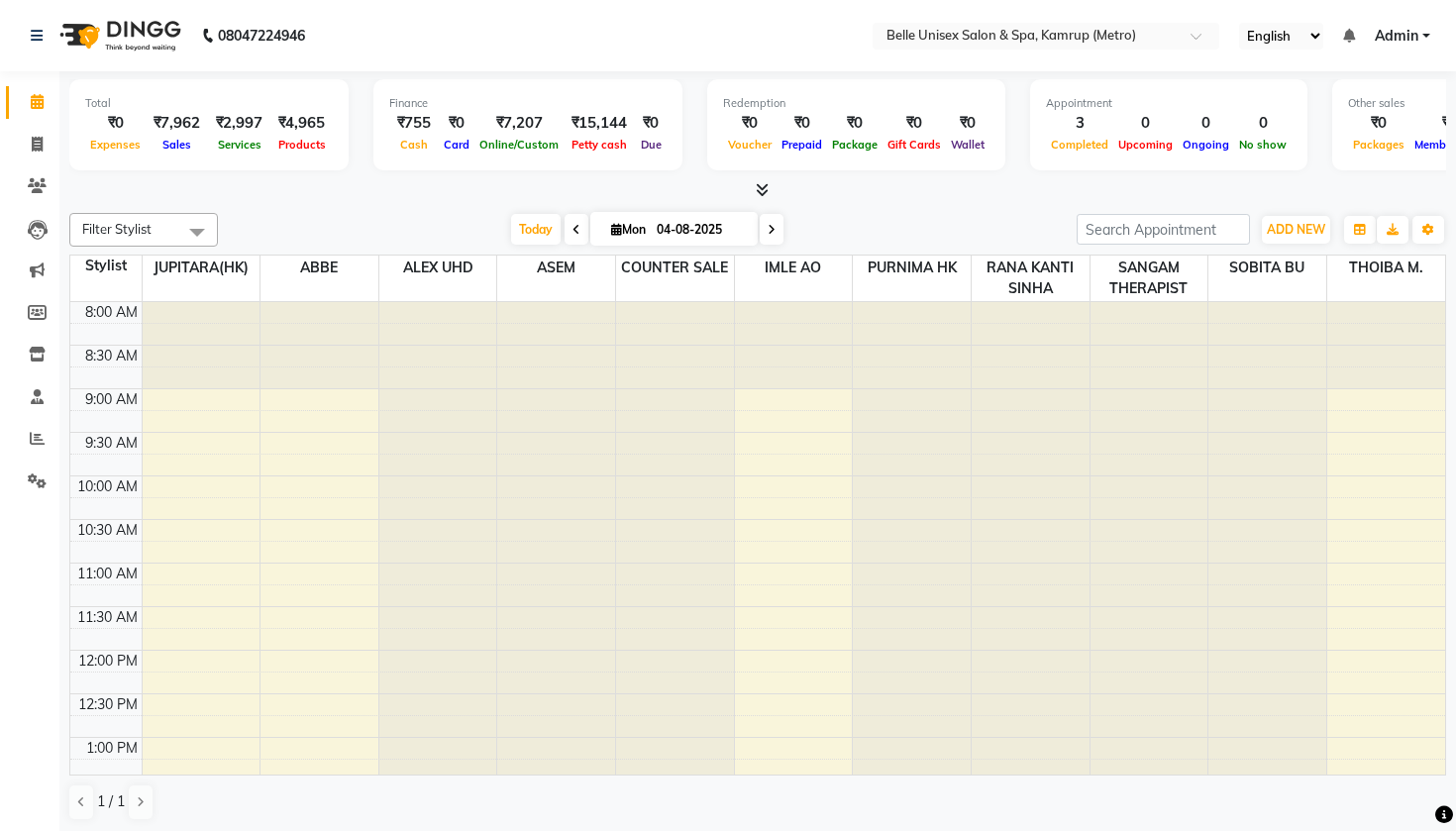 scroll, scrollTop: 0, scrollLeft: 0, axis: both 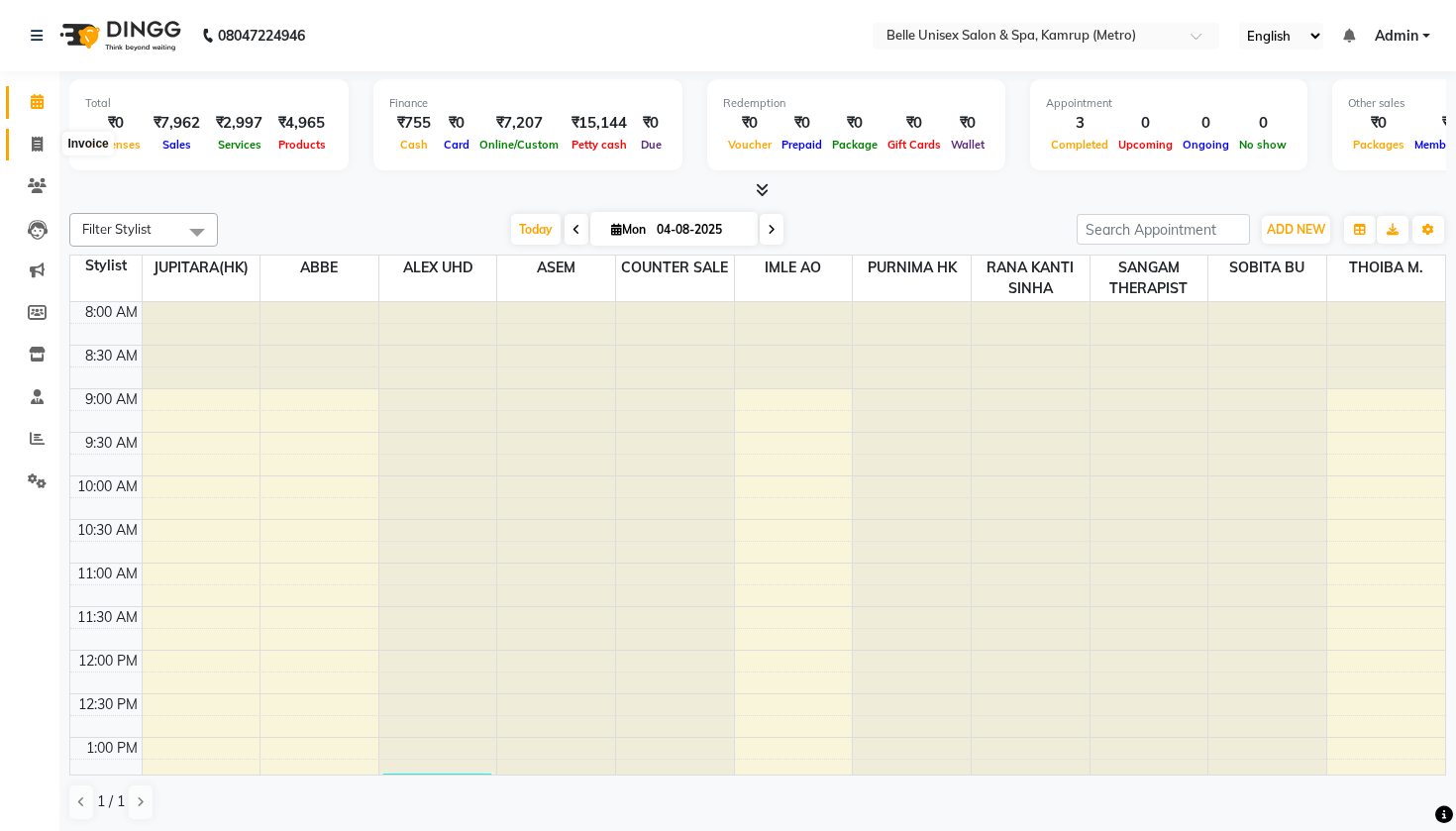 click 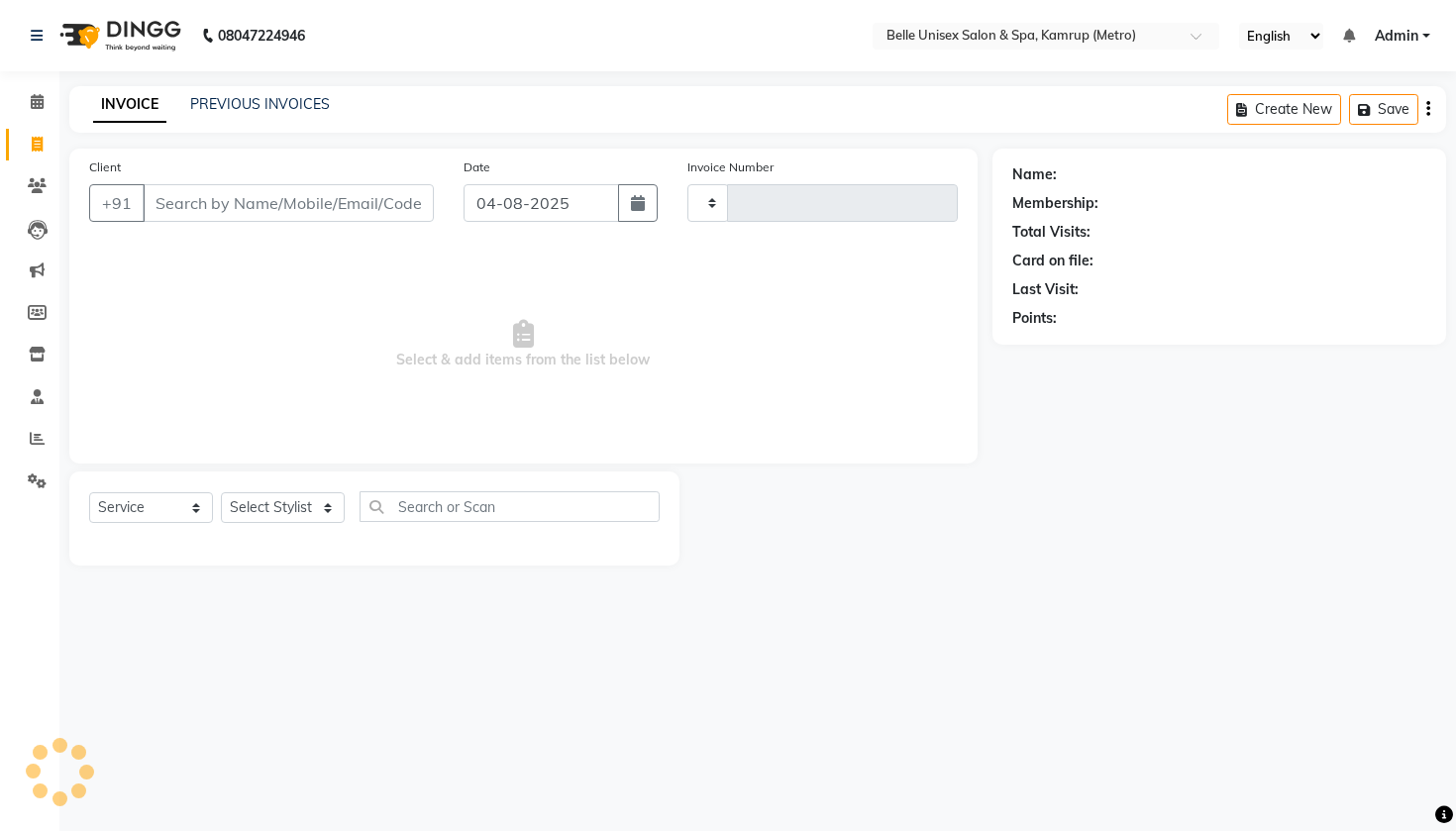 type on "0887" 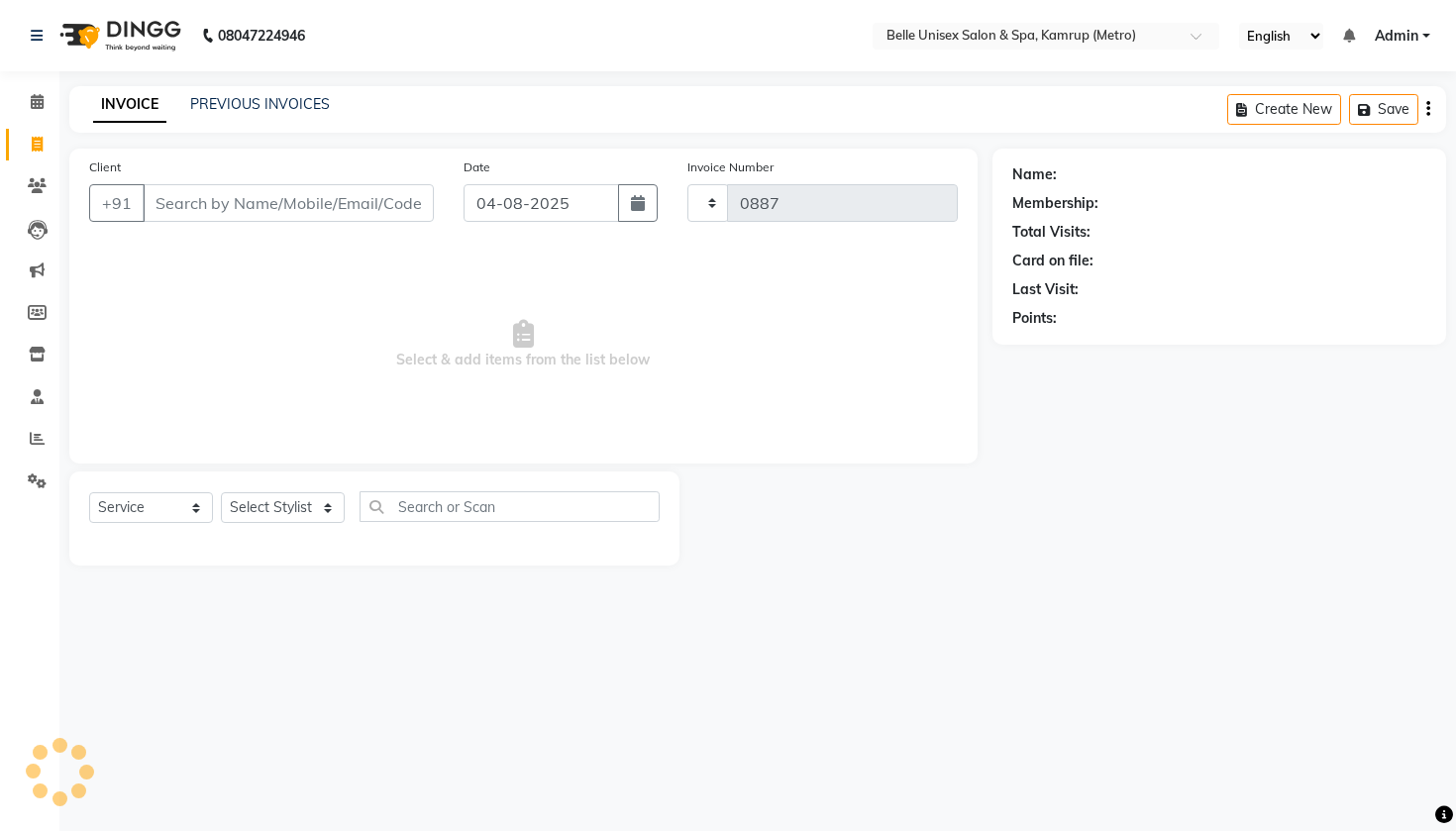 select on "7291" 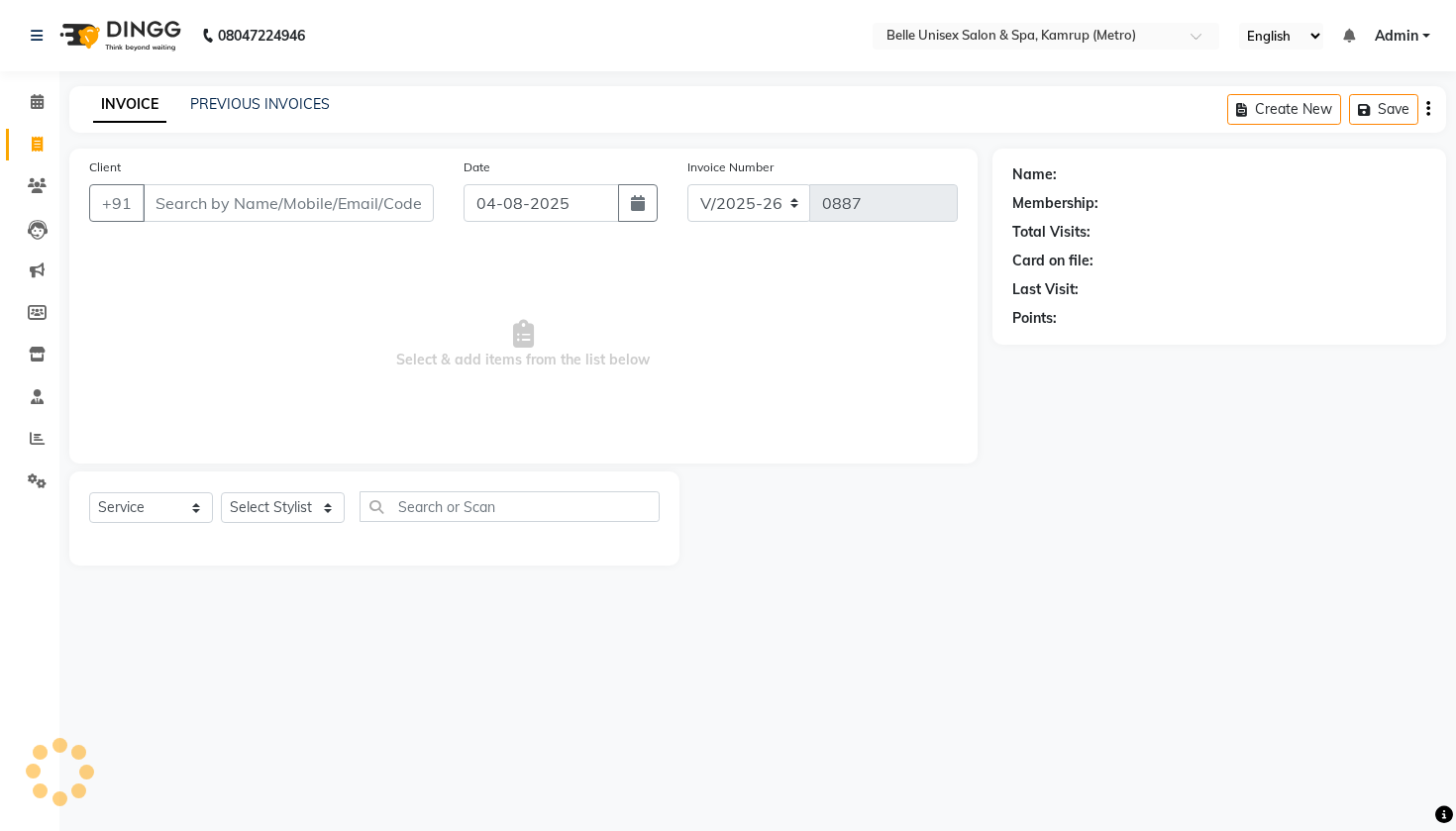 select on "P" 